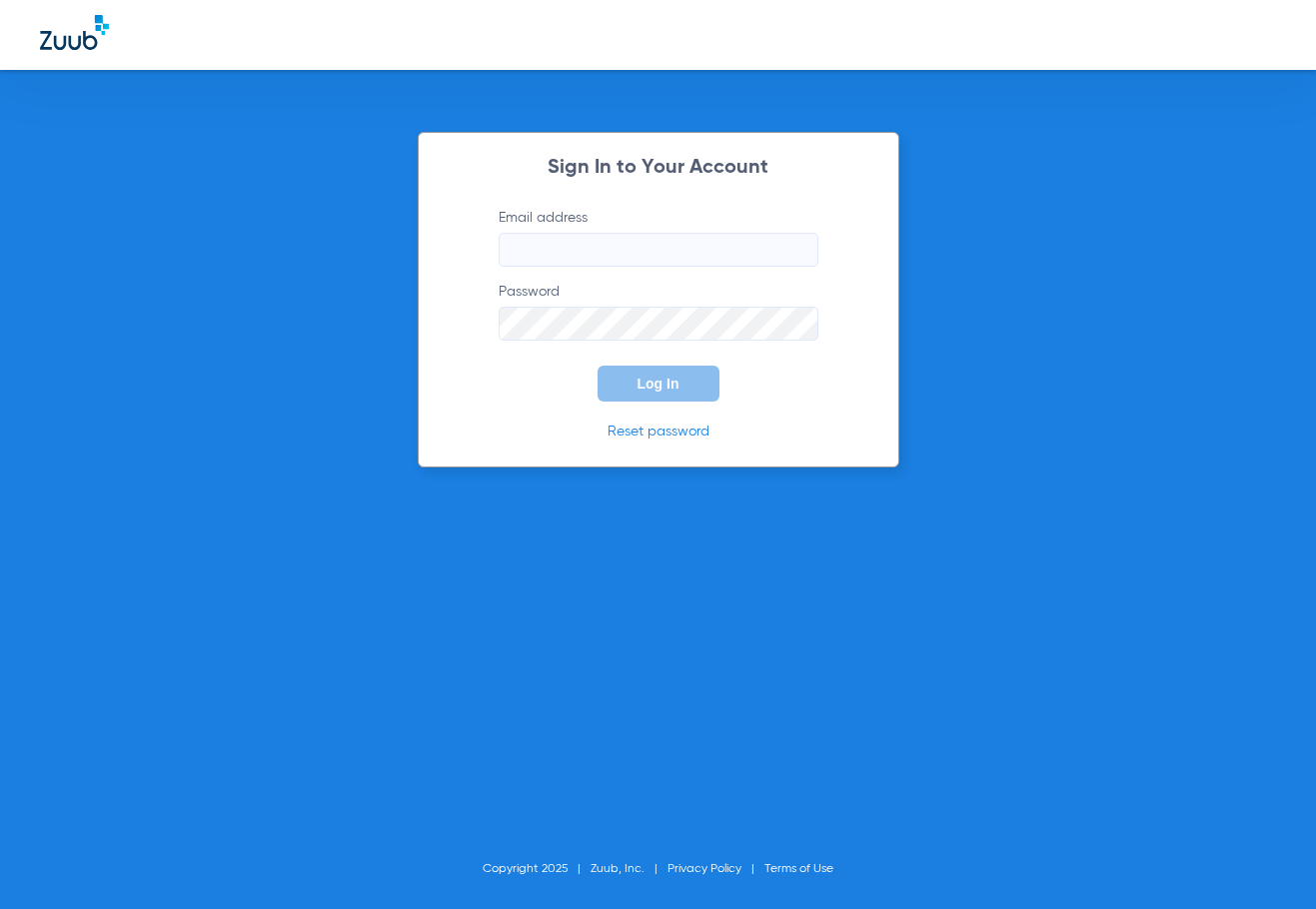 scroll, scrollTop: 0, scrollLeft: 0, axis: both 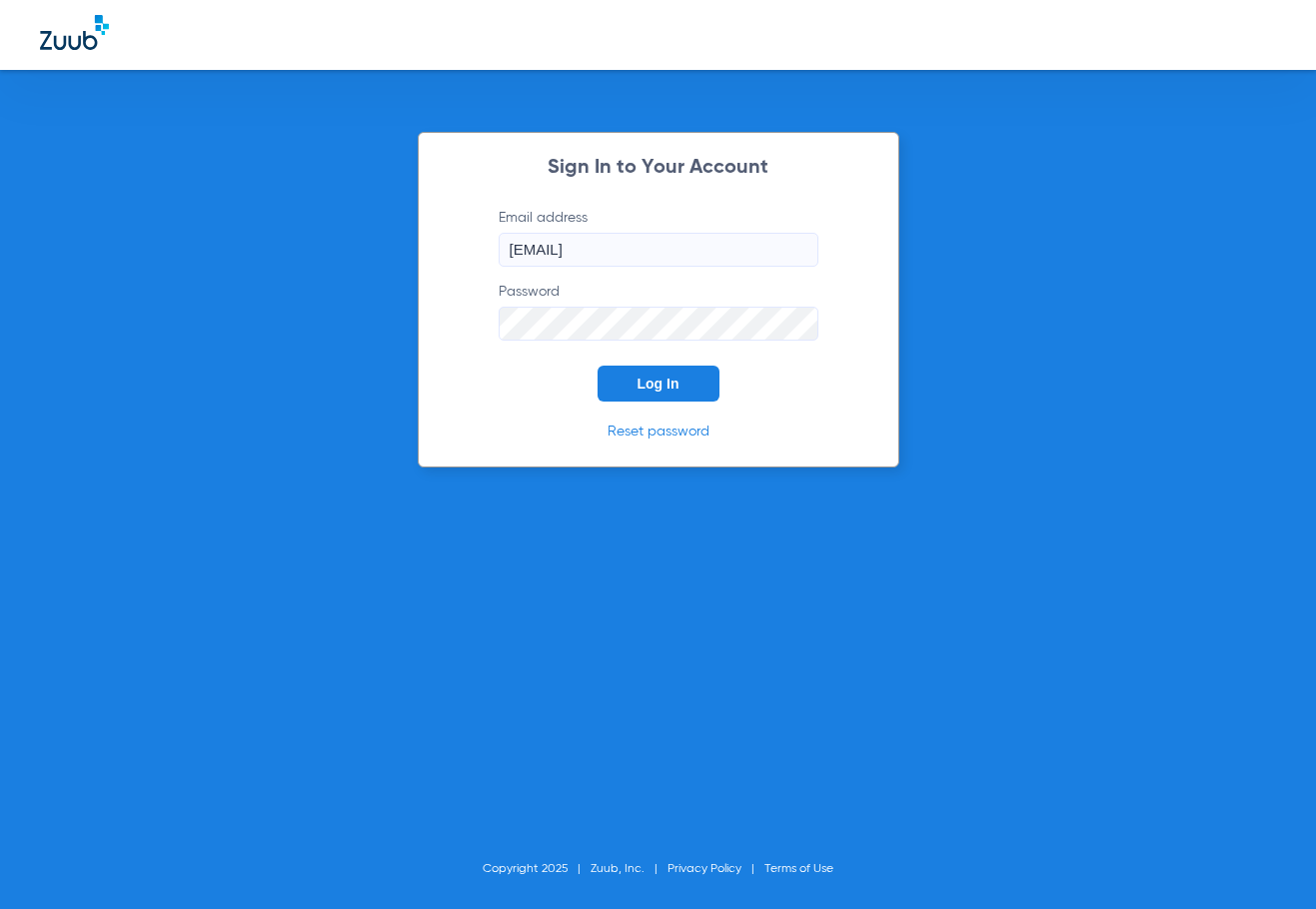 drag, startPoint x: 477, startPoint y: 384, endPoint x: 490, endPoint y: 384, distance: 13 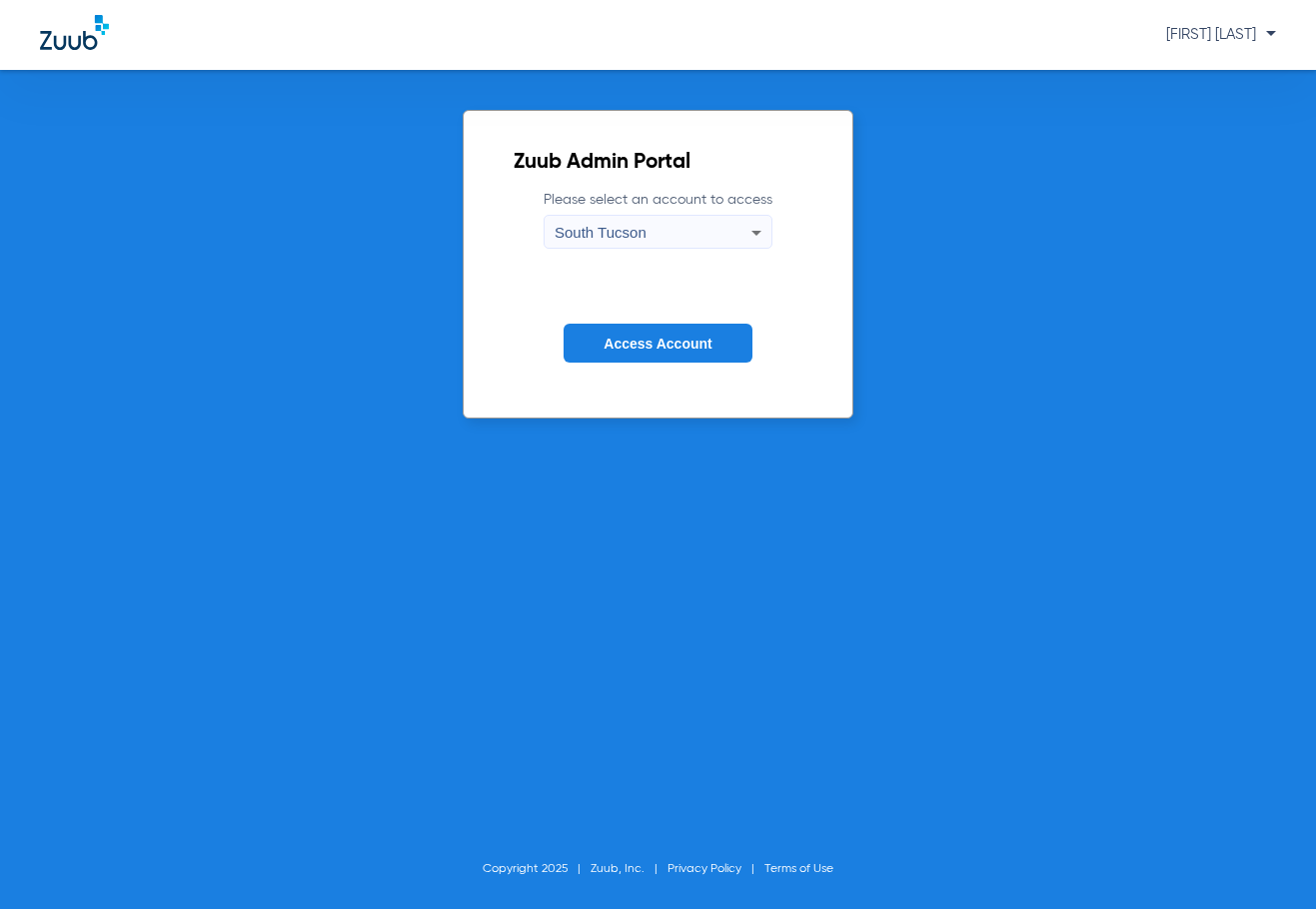 click on "Please select an account to access  [CITY] Access Account" 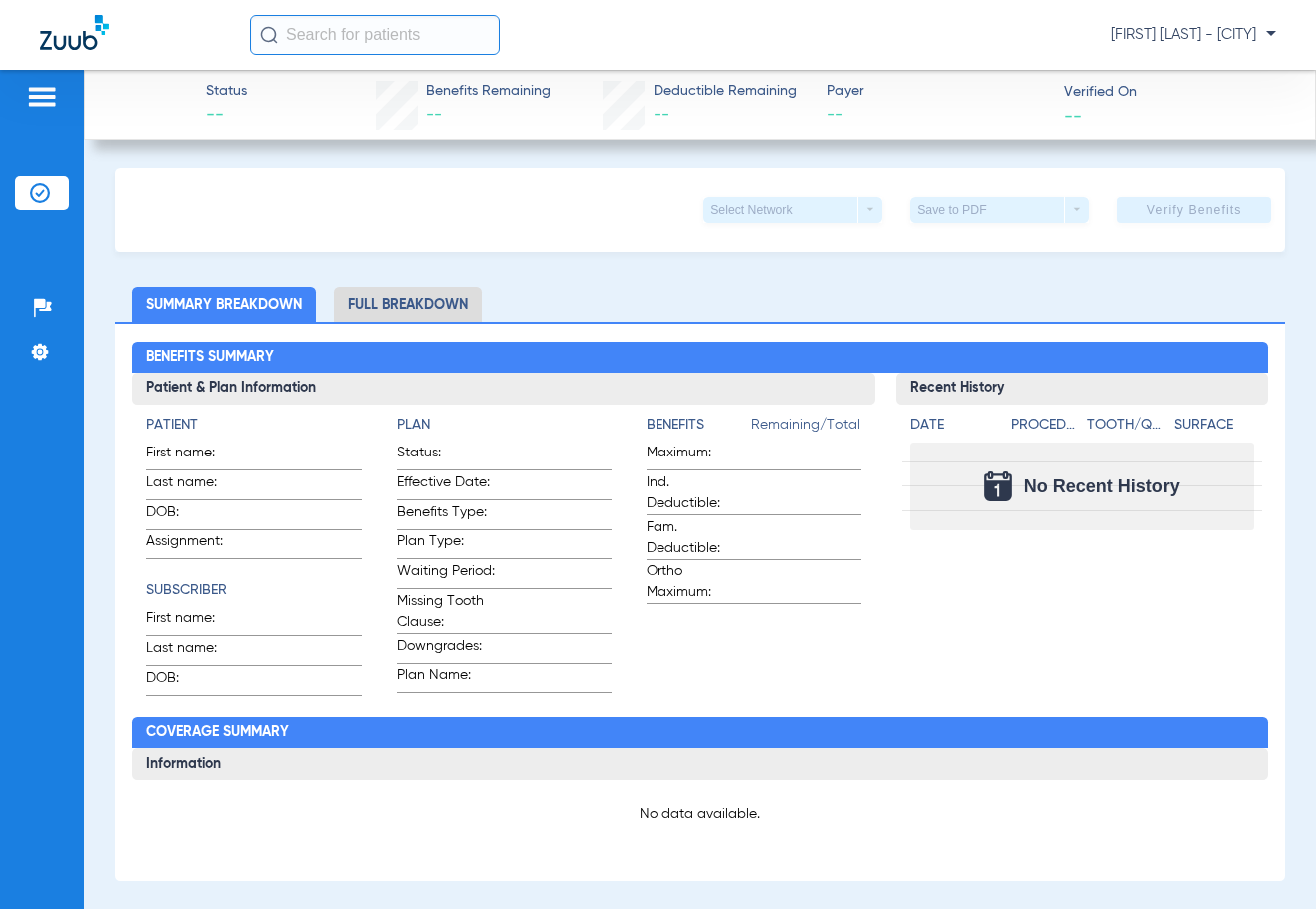 click 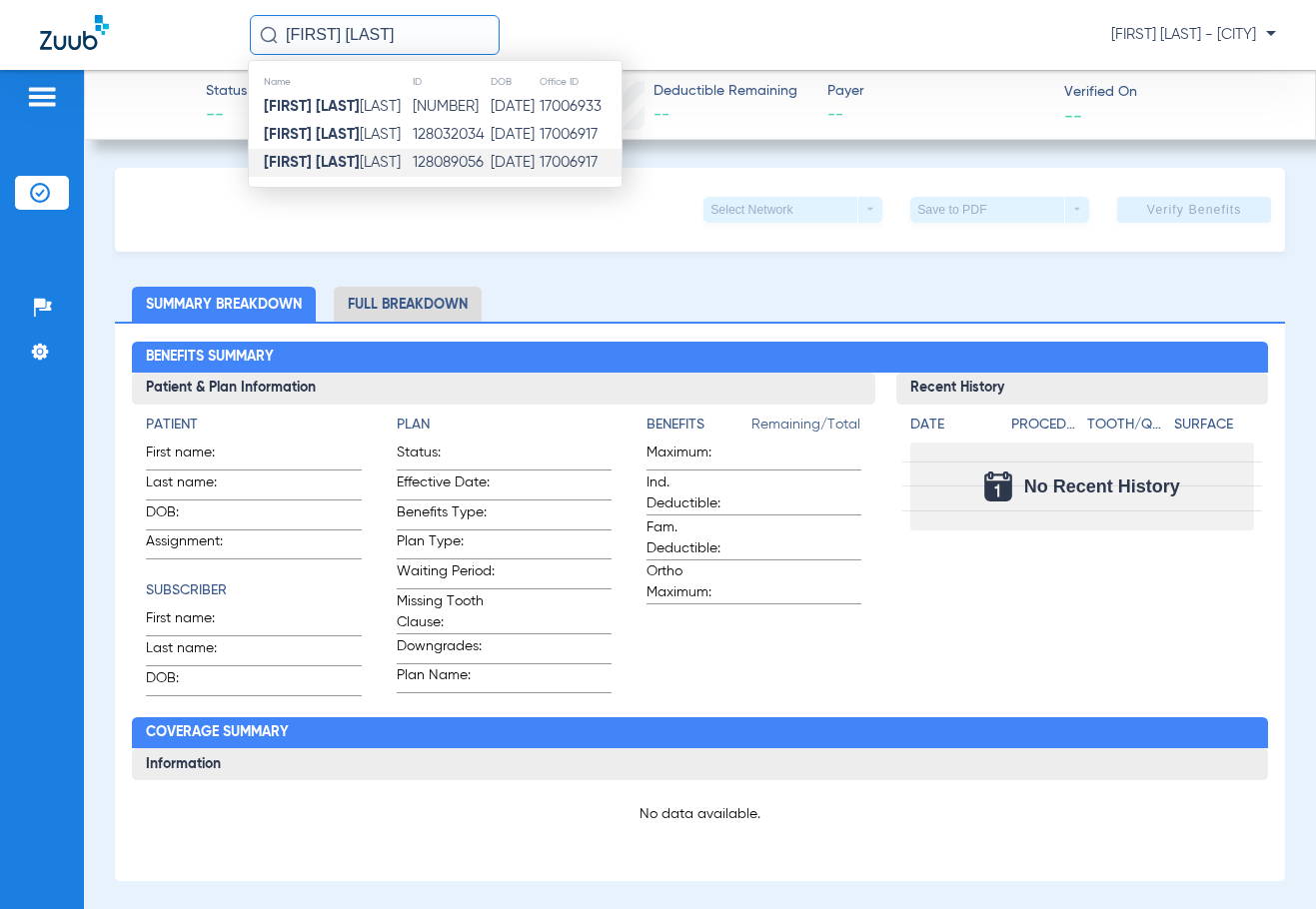 type on "[FIRST] [LAST]" 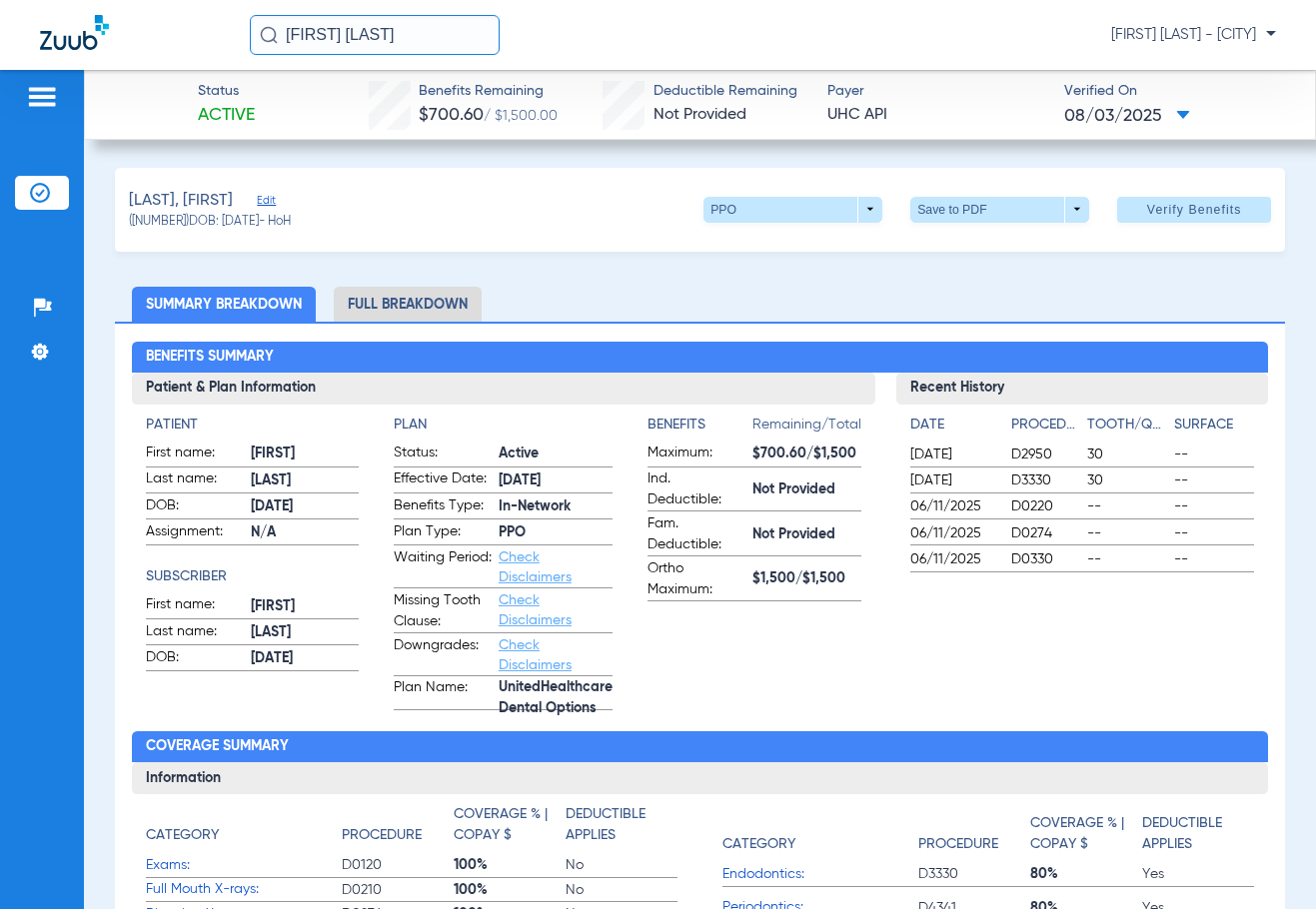 drag, startPoint x: 435, startPoint y: 49, endPoint x: 12, endPoint y: -23, distance: 429.0839 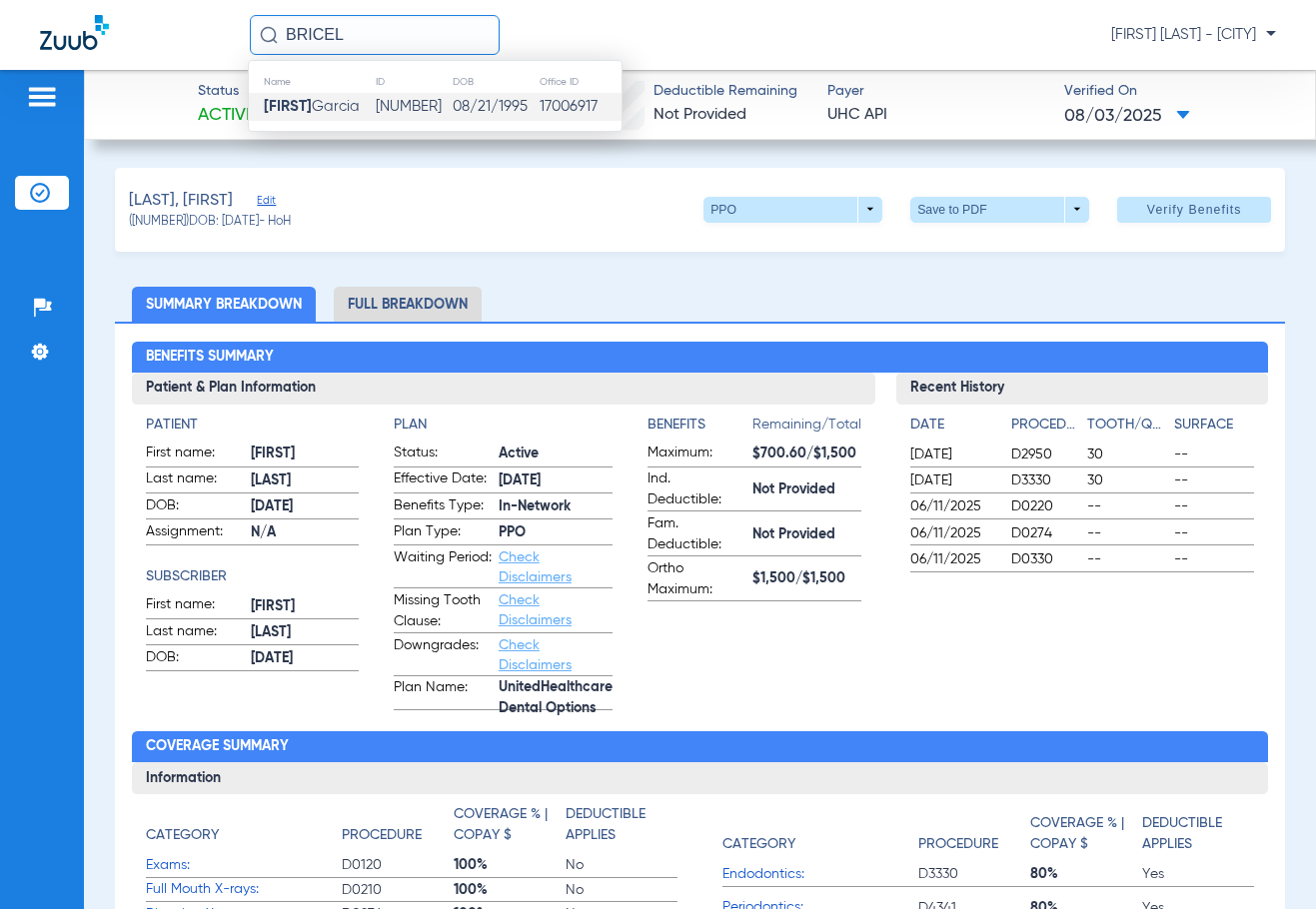 type on "BRICEL" 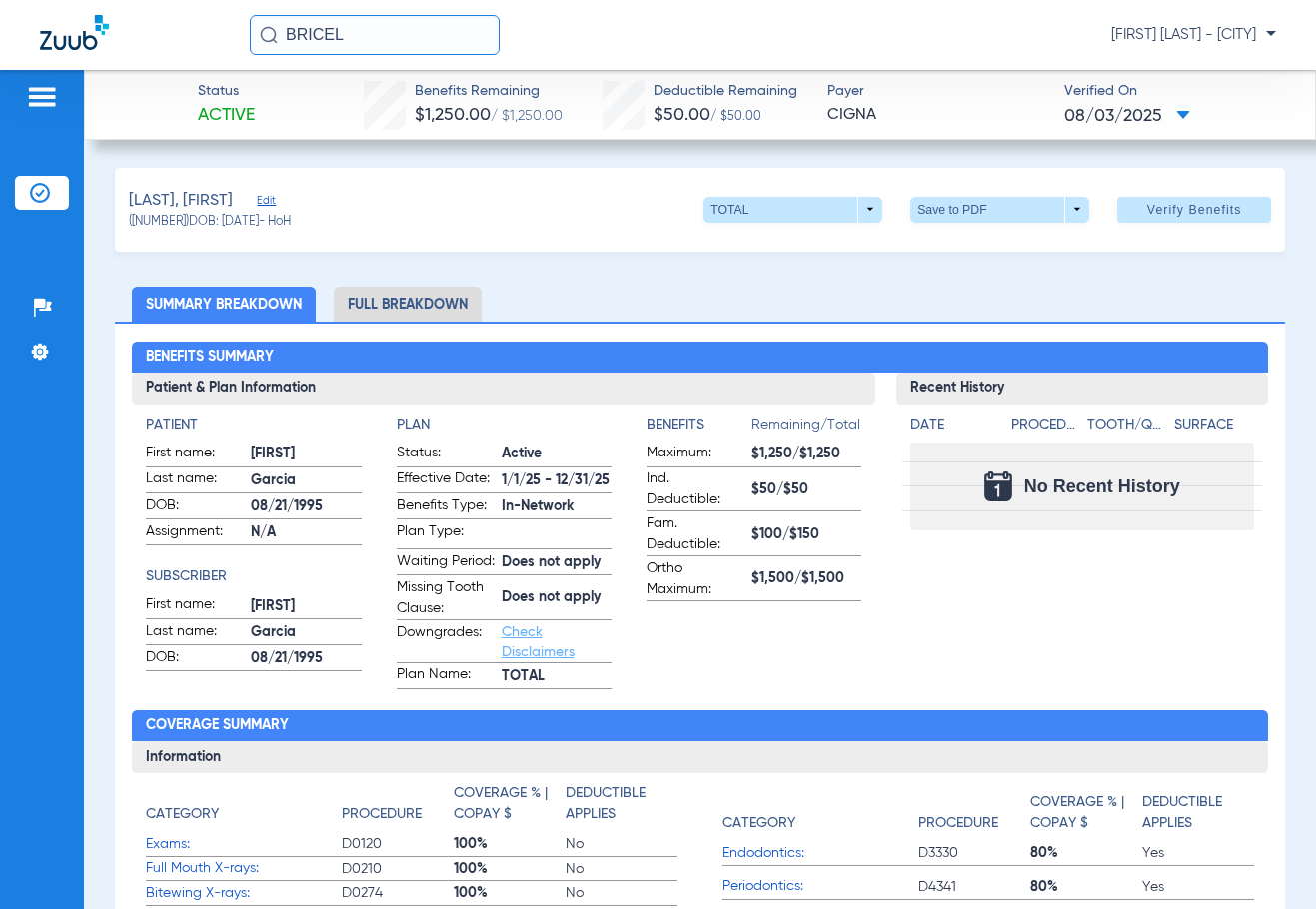 drag, startPoint x: 394, startPoint y: 37, endPoint x: -36, endPoint y: 59, distance: 430.5624 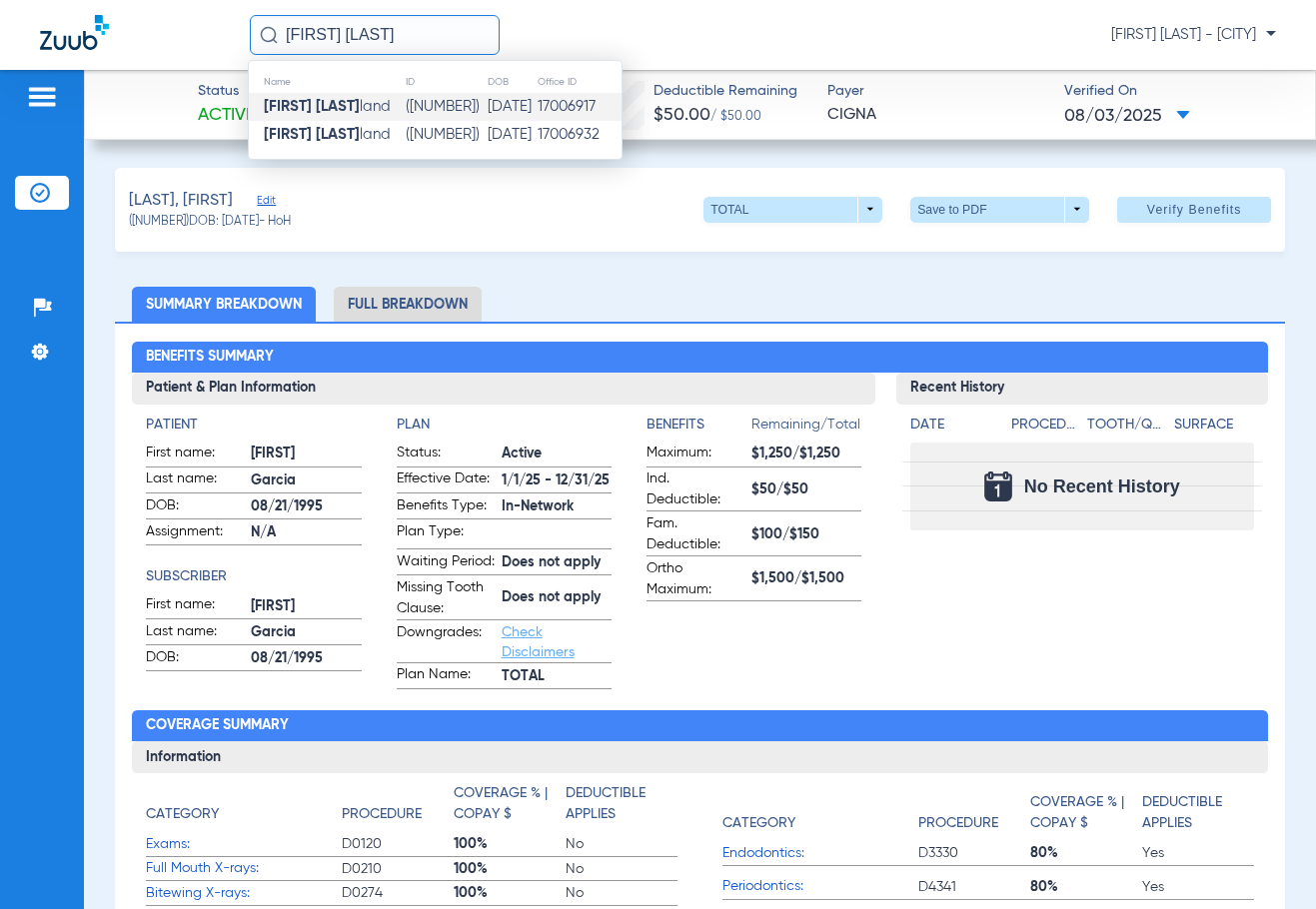 type on "[FIRST] [LAST]" 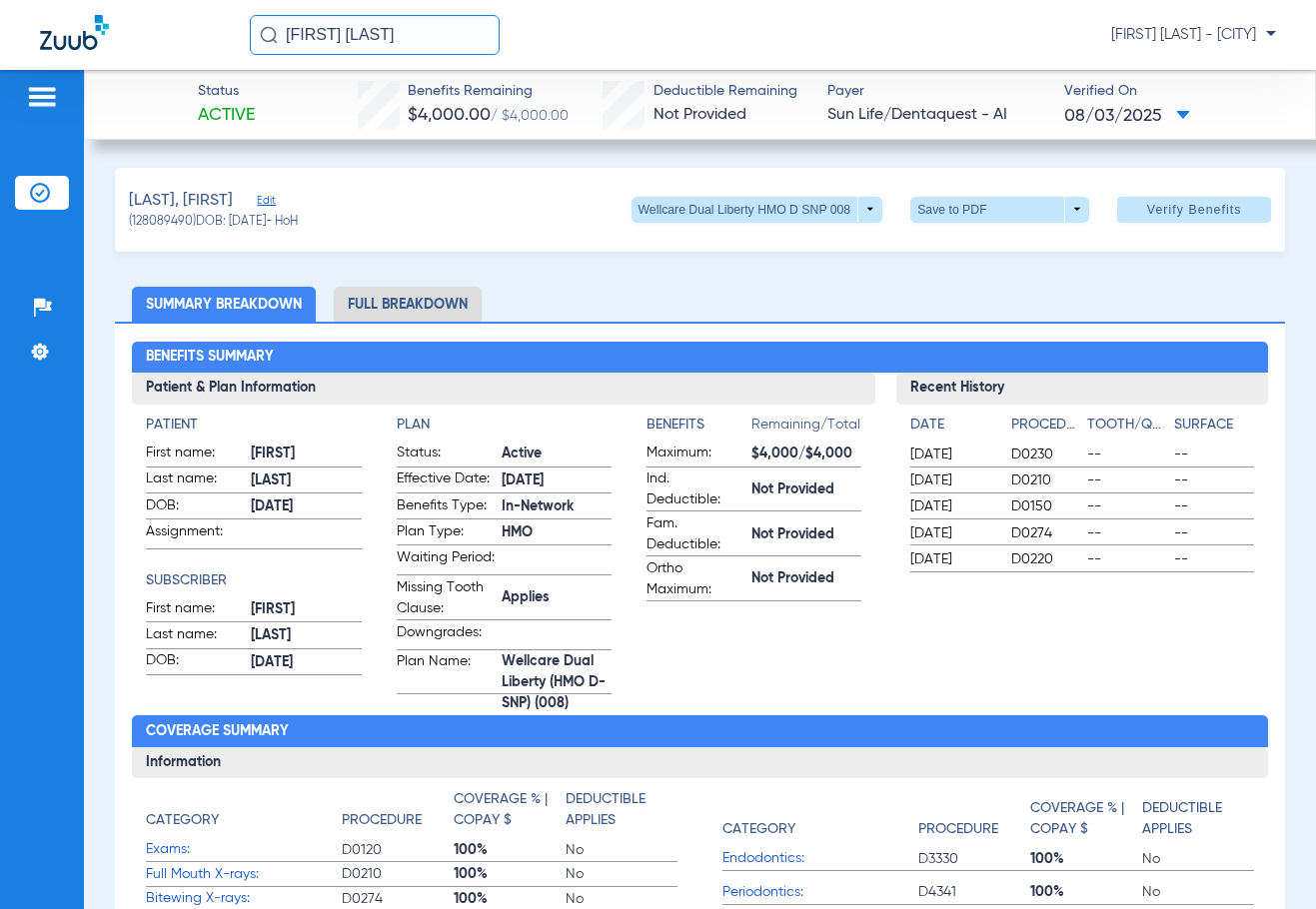 drag, startPoint x: 376, startPoint y: 34, endPoint x: -50, endPoint y: 36, distance: 426.0047 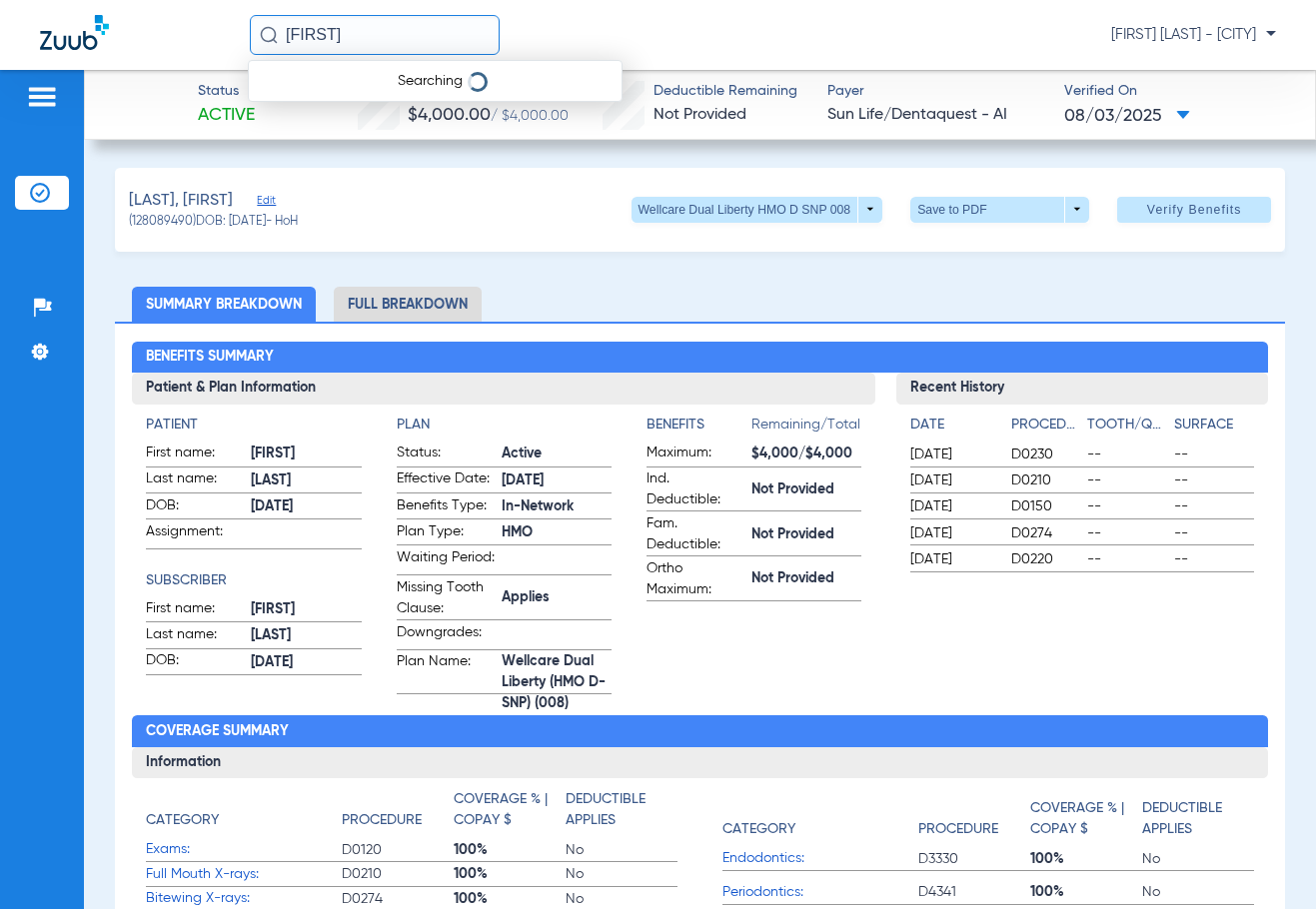 type on "[FIRST]" 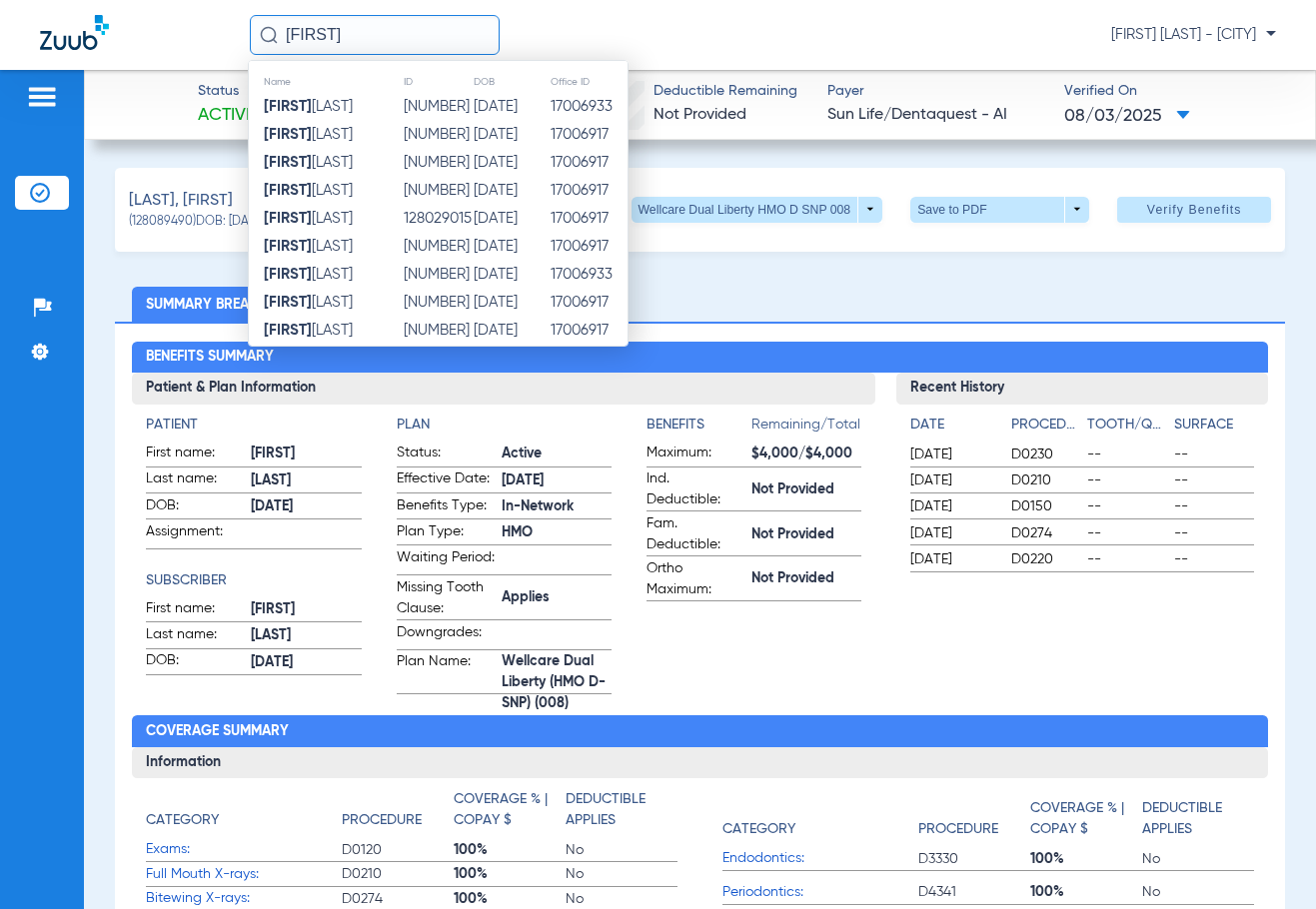 drag, startPoint x: 354, startPoint y: 24, endPoint x: 369, endPoint y: 31, distance: 16.552945 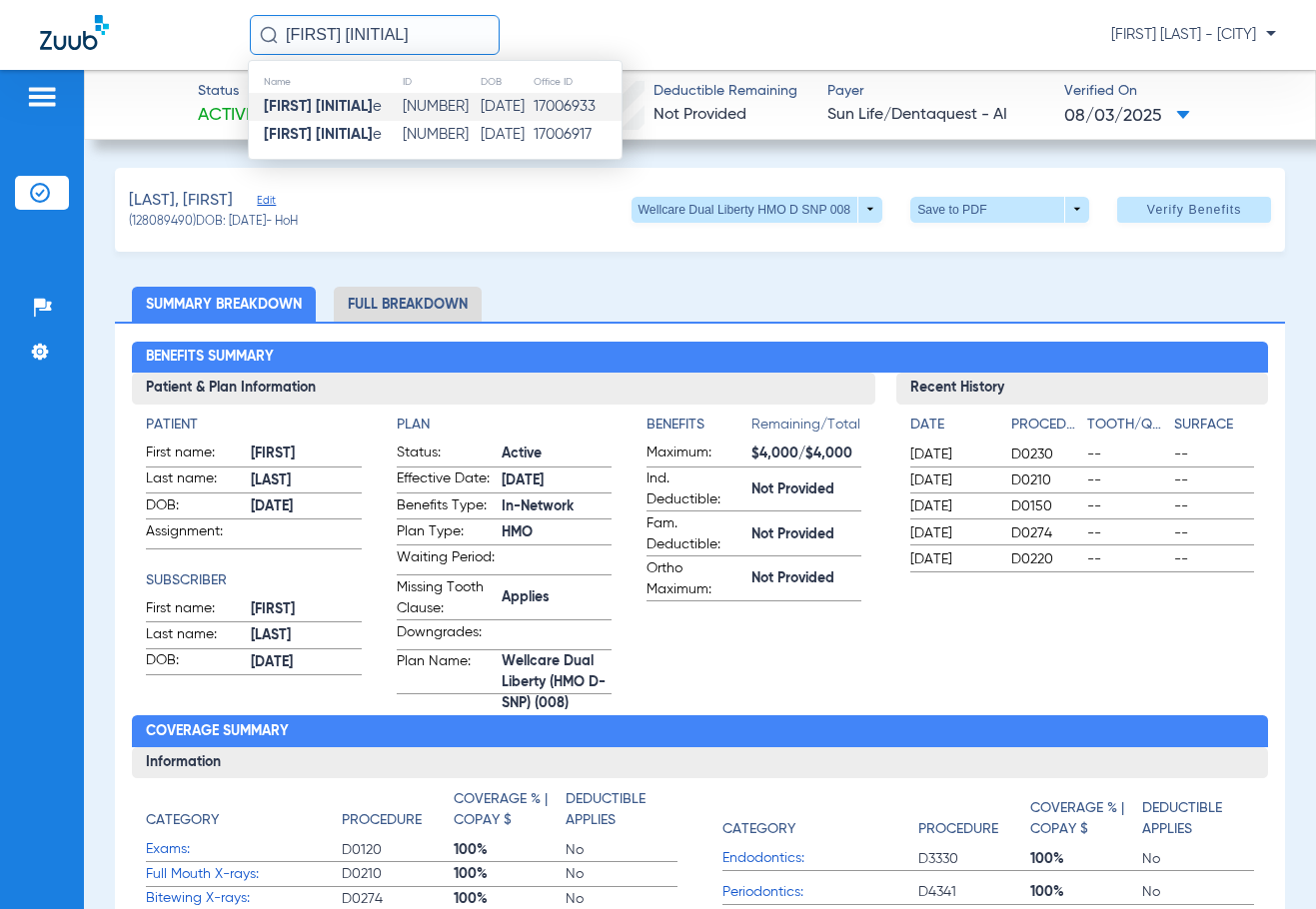 type on "[FIRST] [INITIAL]" 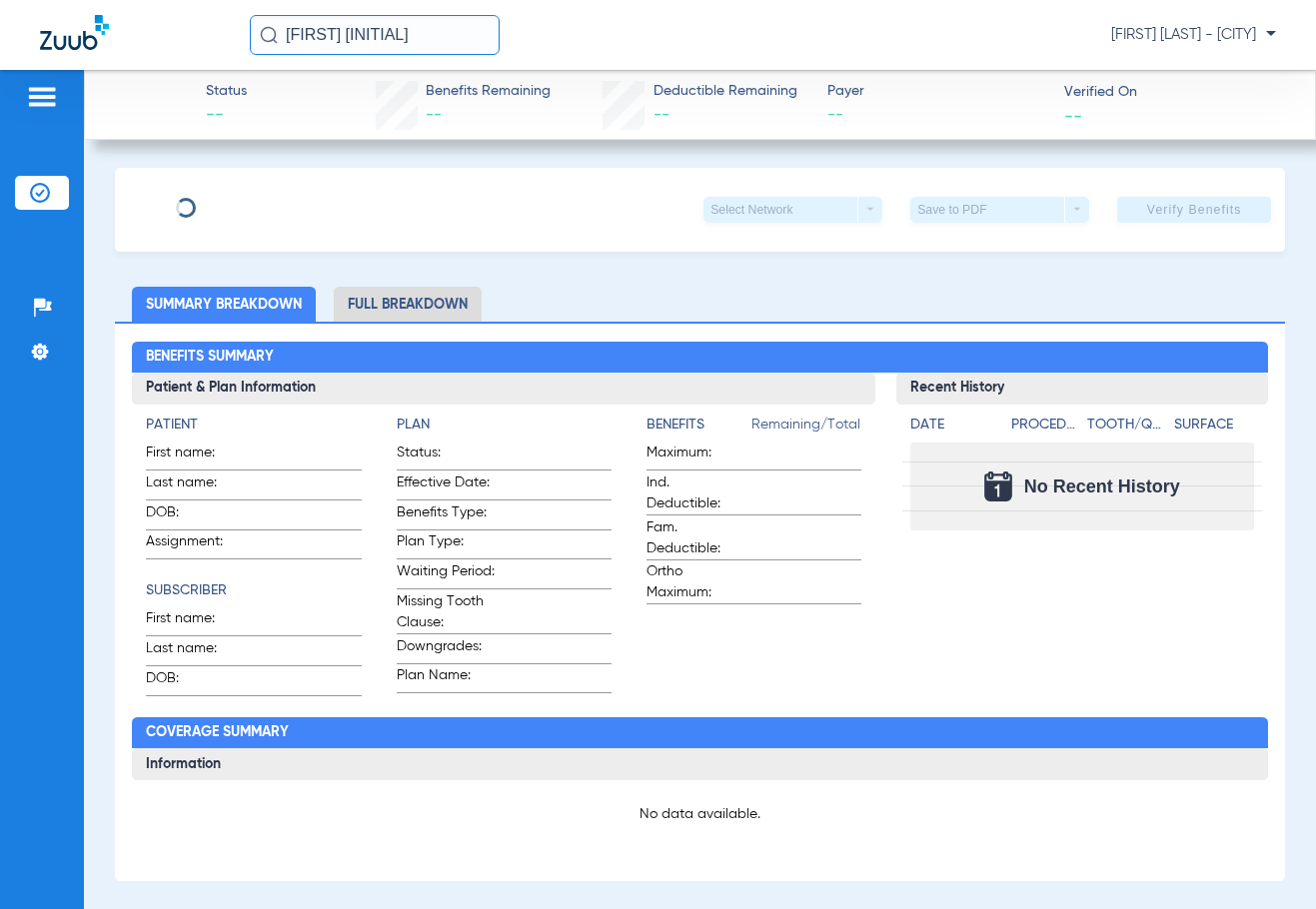 click on "[FIRST] [INITIAL]" 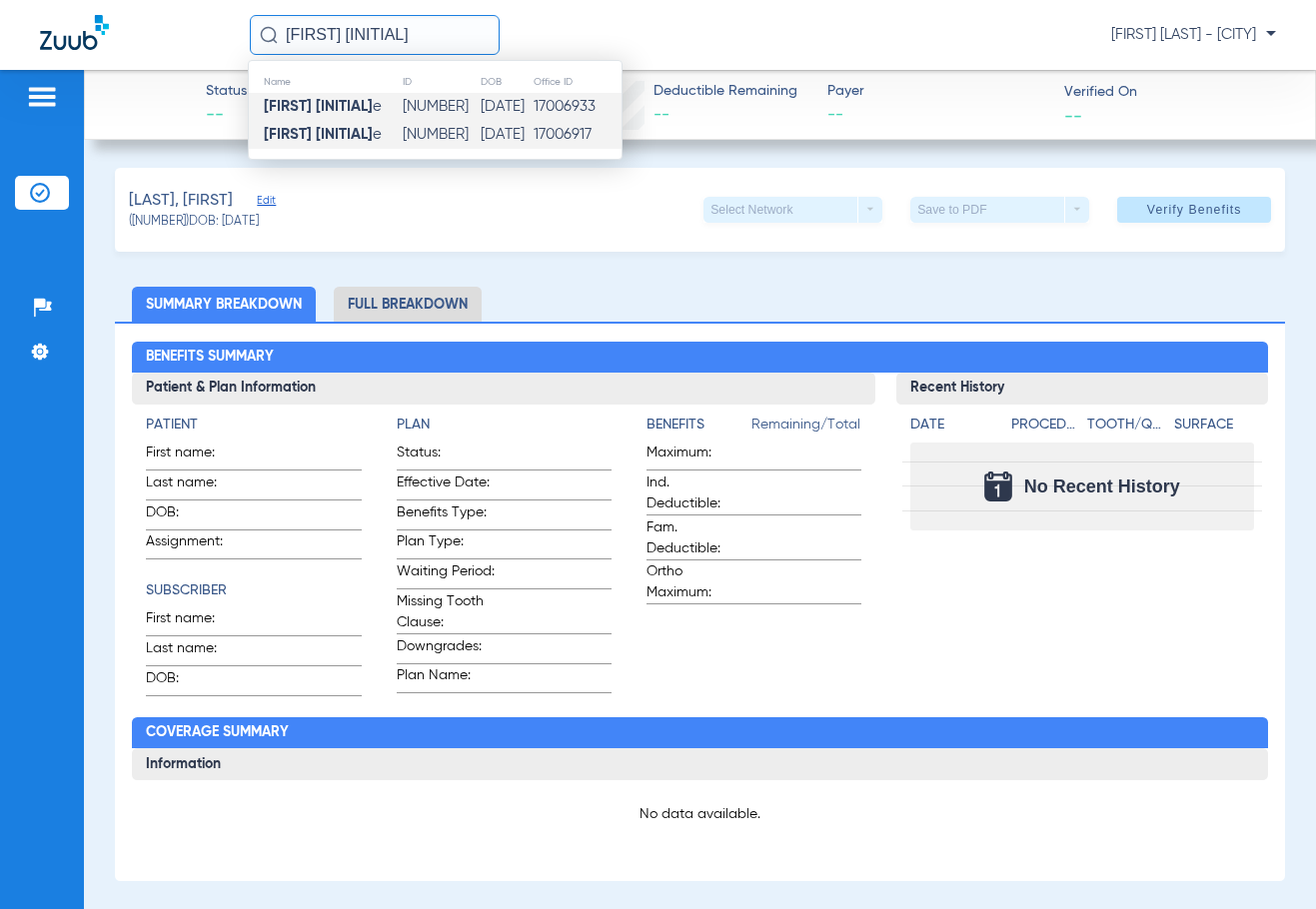 click on "[NUMBER]" 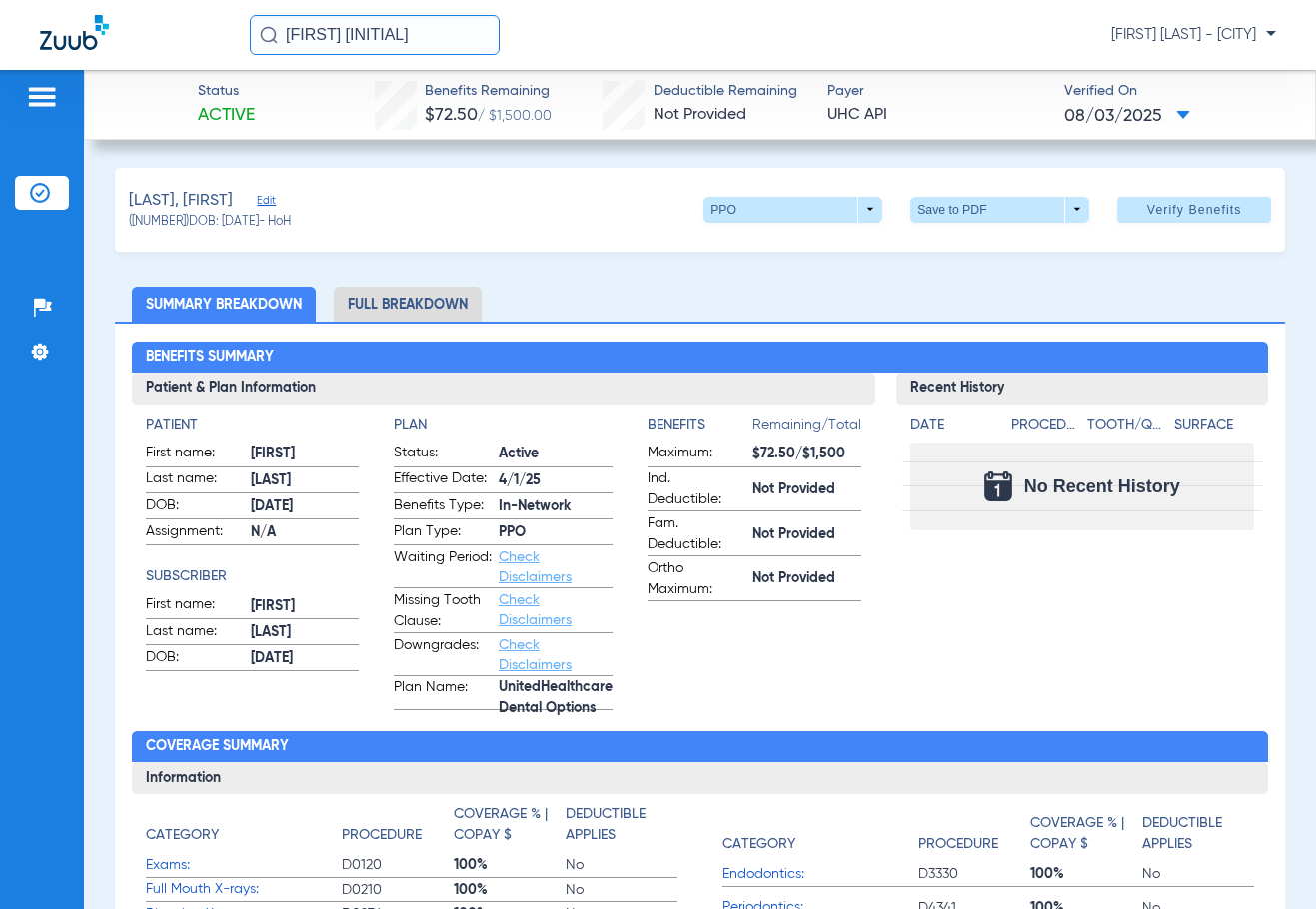 drag, startPoint x: 428, startPoint y: 52, endPoint x: 5, endPoint y: 69, distance: 423.34147 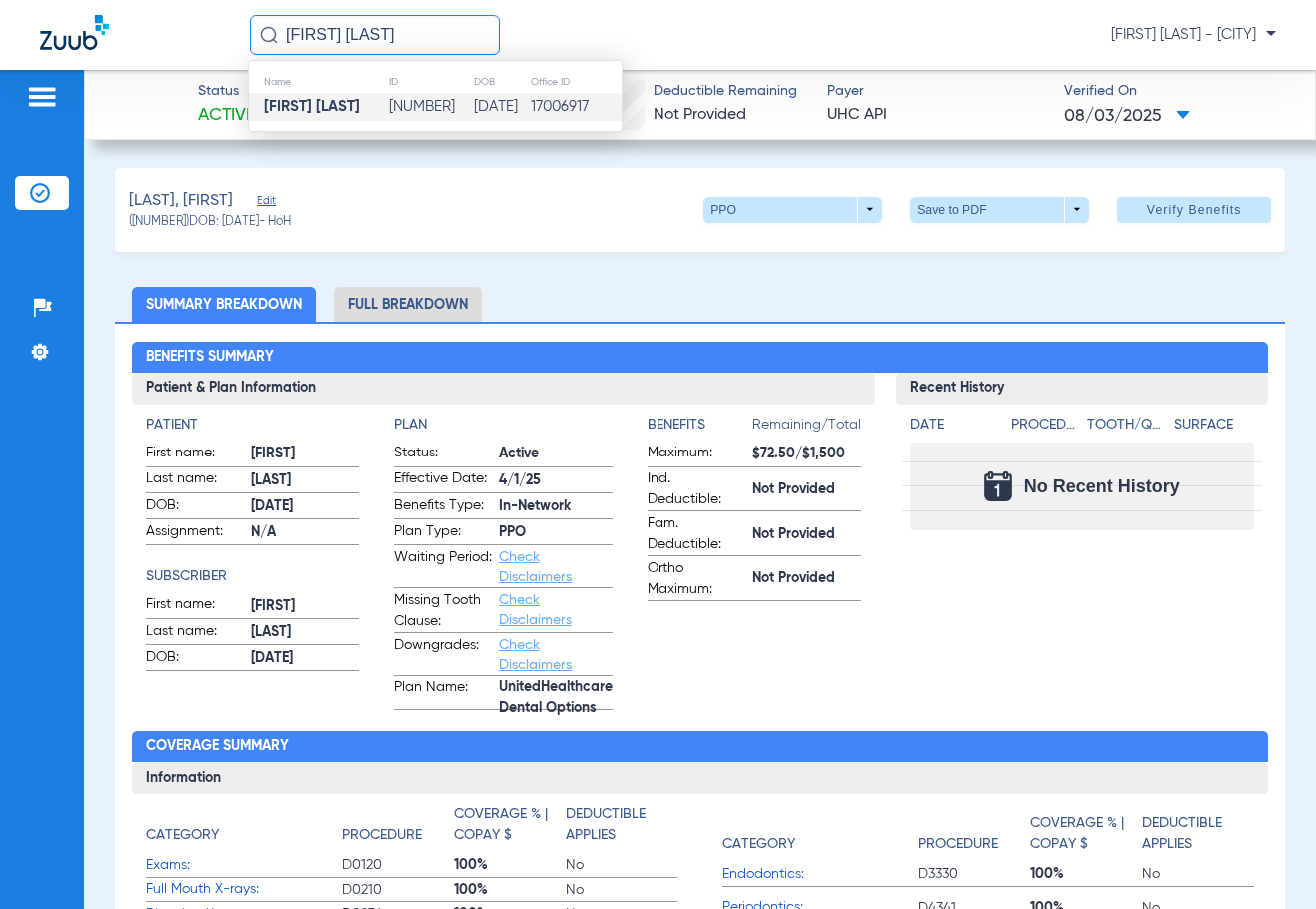 type on "[FIRST] [LAST]" 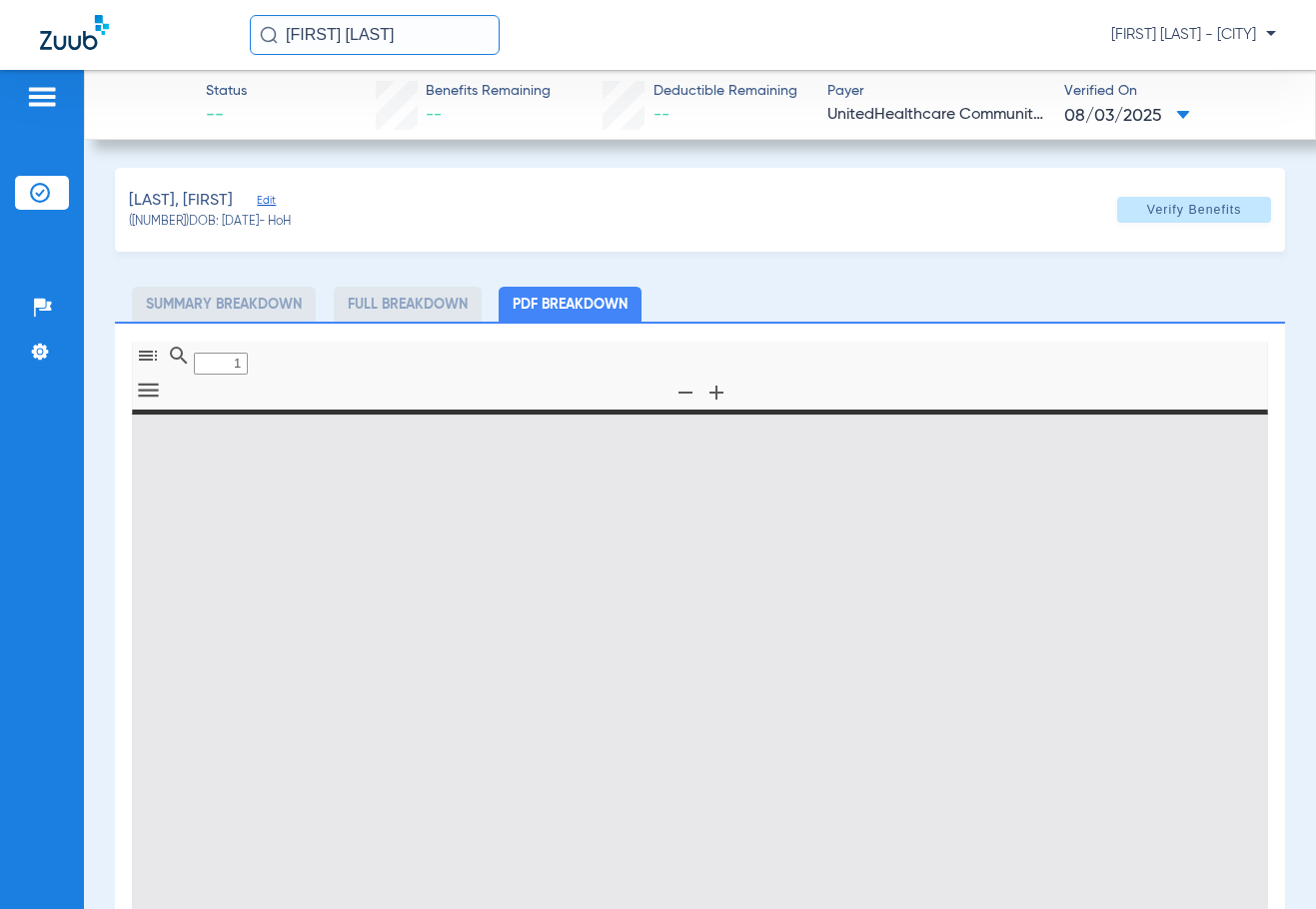 type on "0" 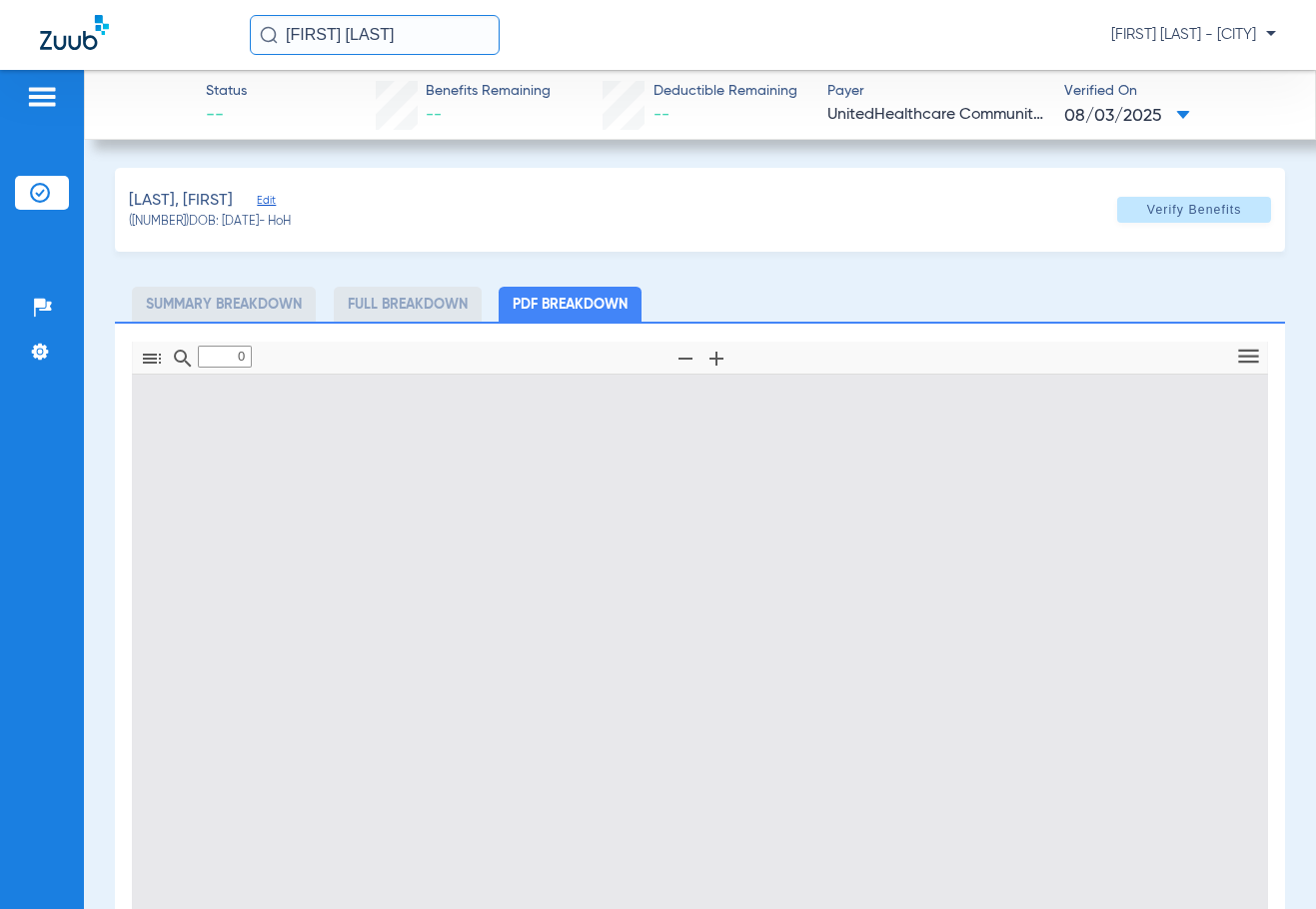 type on "1" 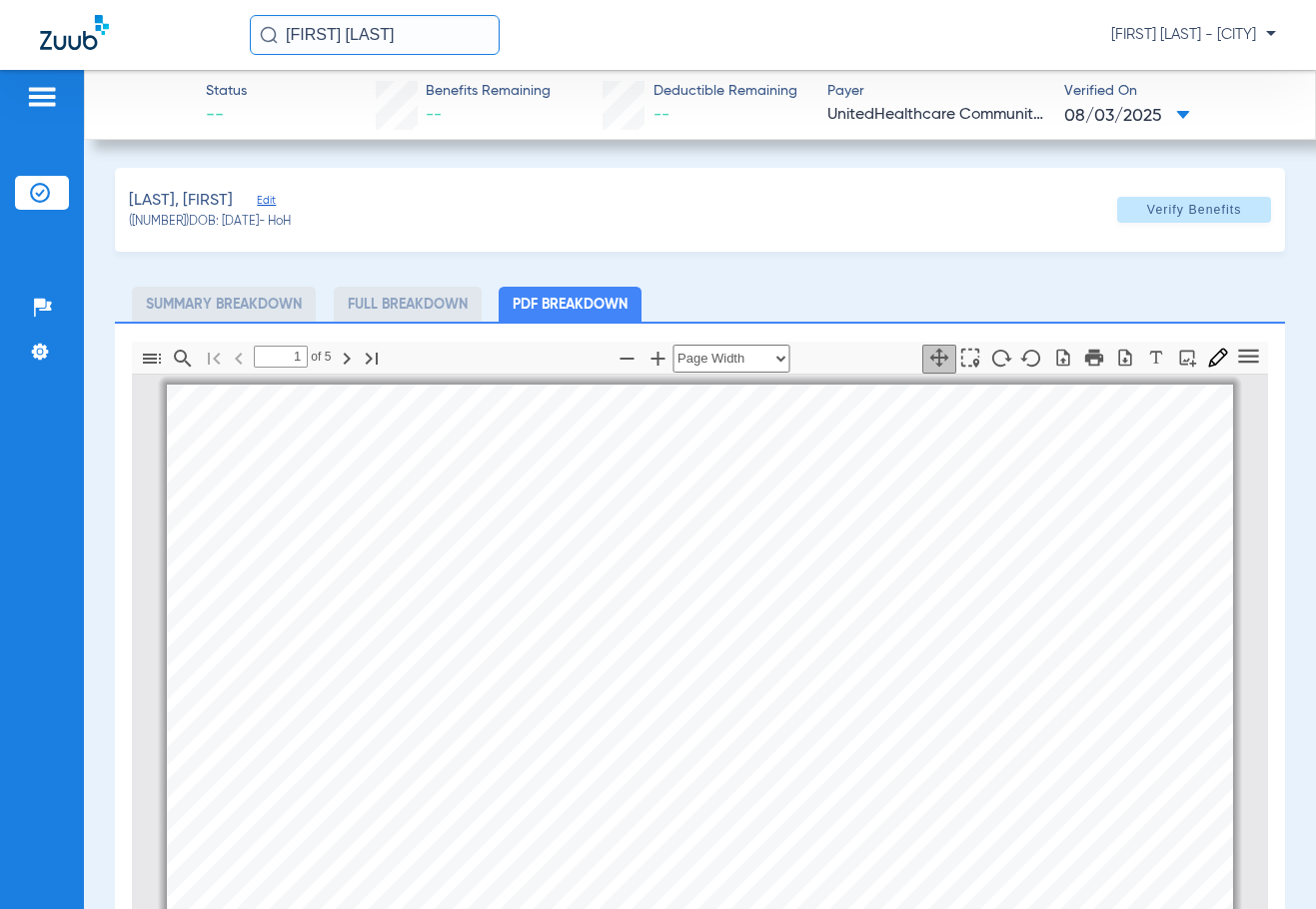 scroll, scrollTop: 10, scrollLeft: 0, axis: vertical 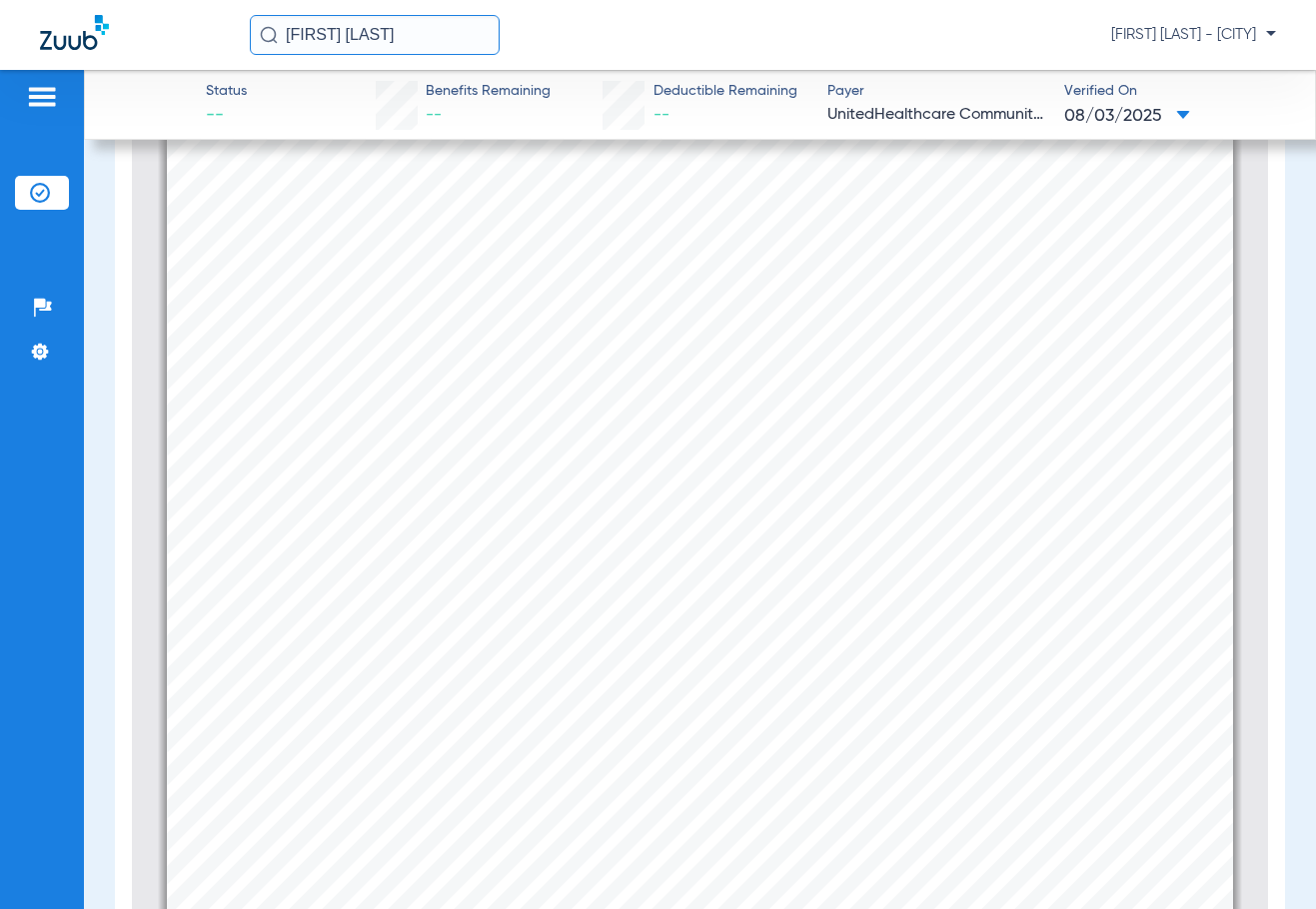 drag, startPoint x: 439, startPoint y: 46, endPoint x: -135, endPoint y: 72, distance: 574.58855 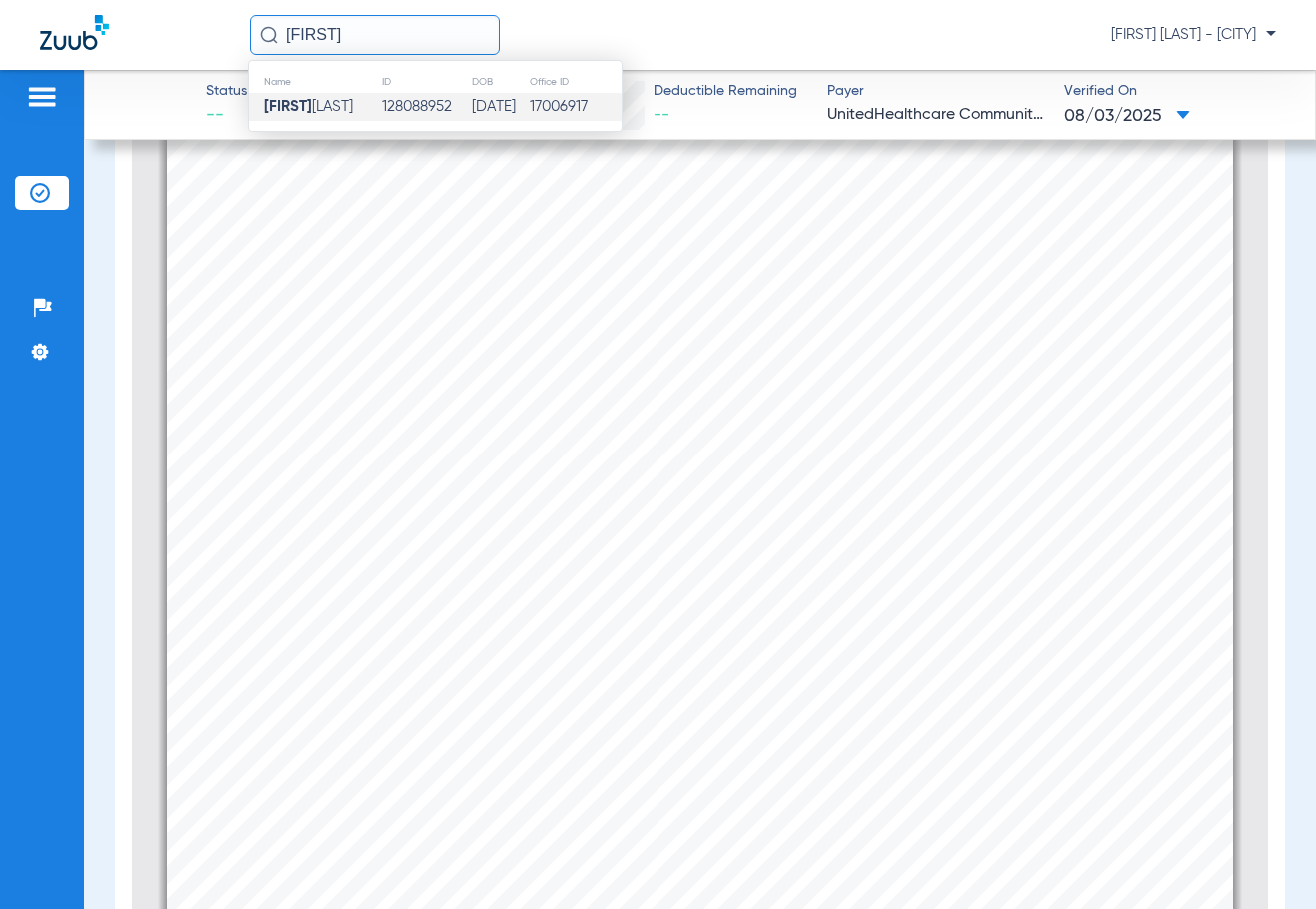 type on "[FIRST]" 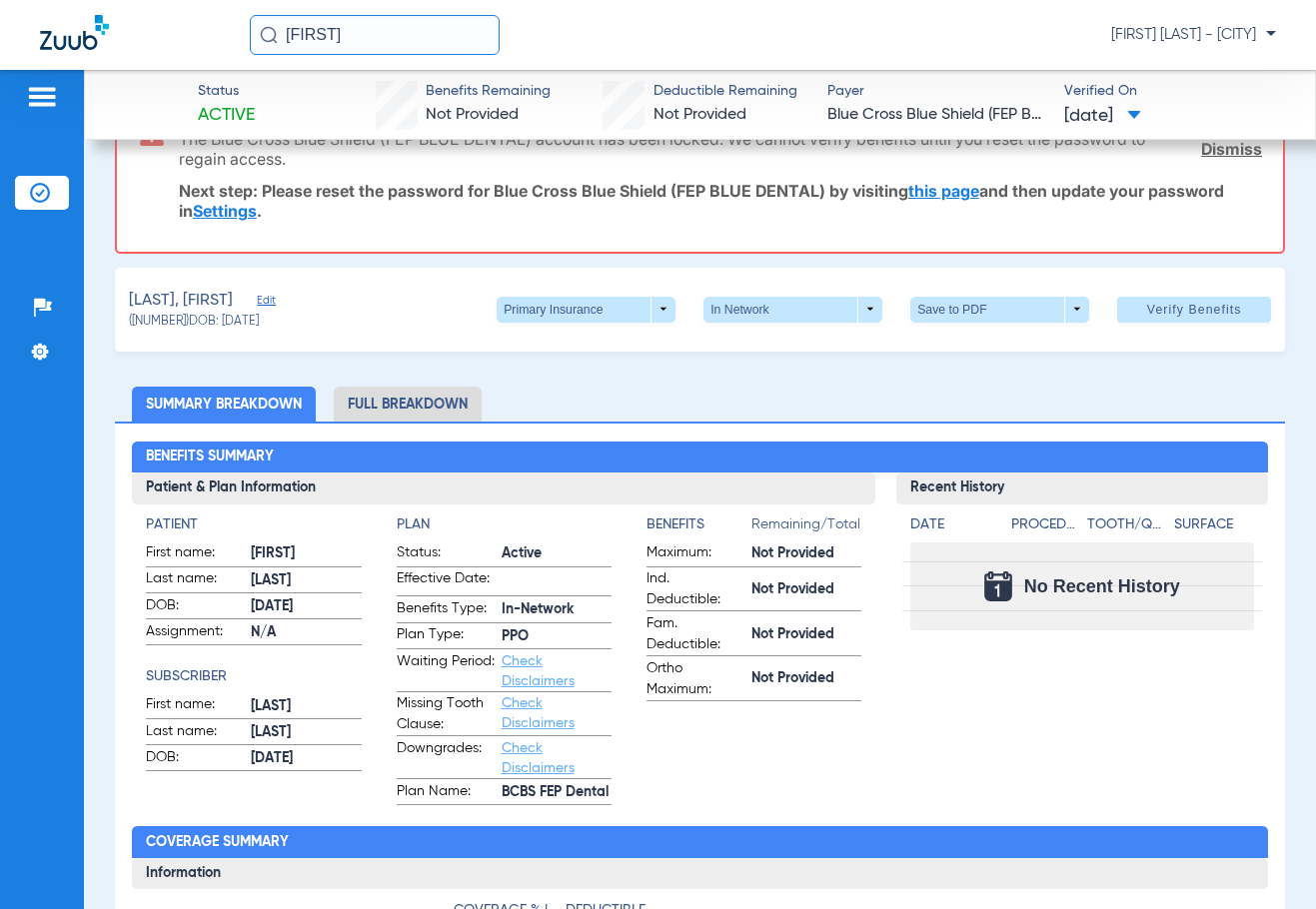 scroll, scrollTop: 0, scrollLeft: 0, axis: both 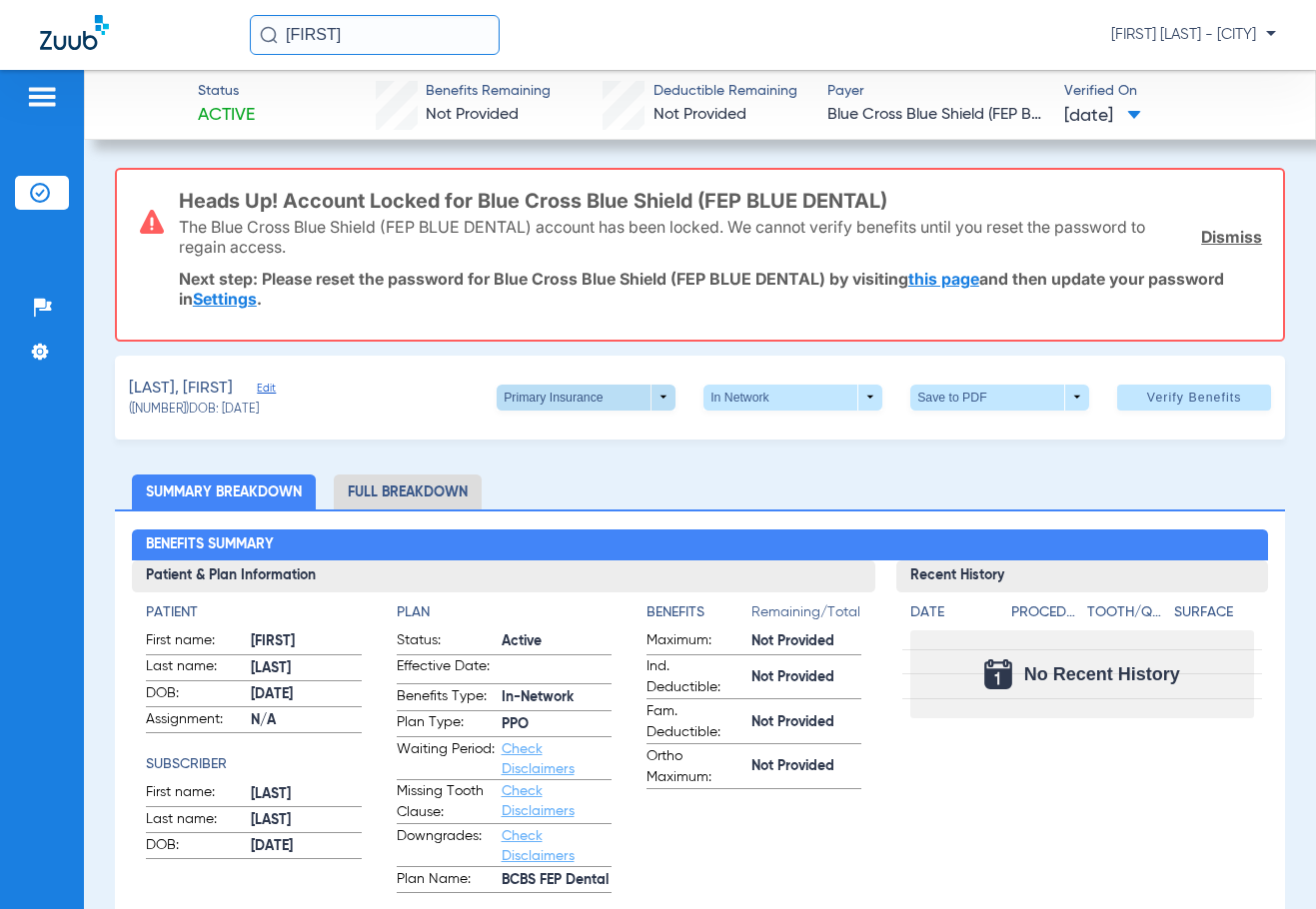 click 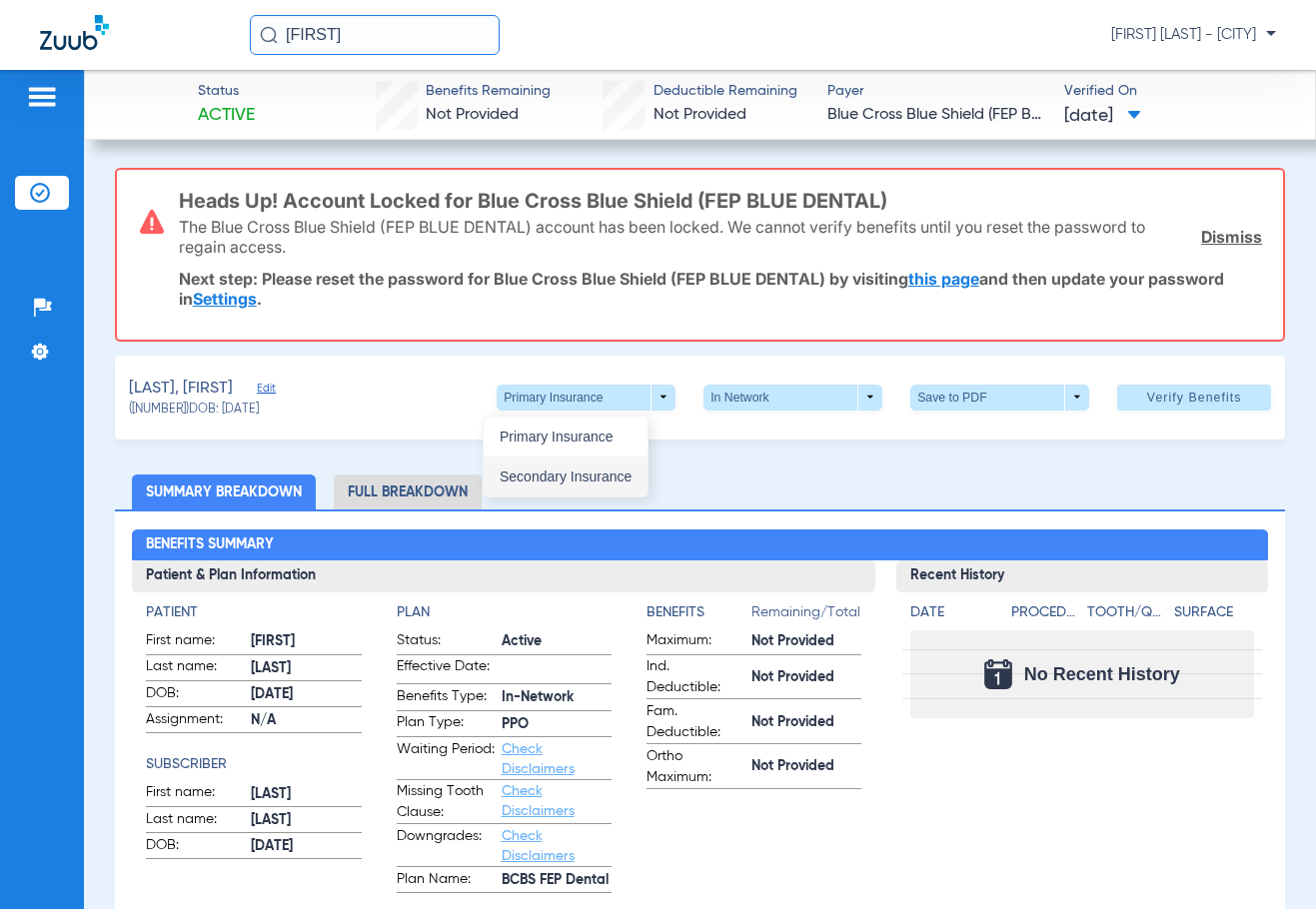 click on "Secondary Insurance" at bounding box center [566, 476] 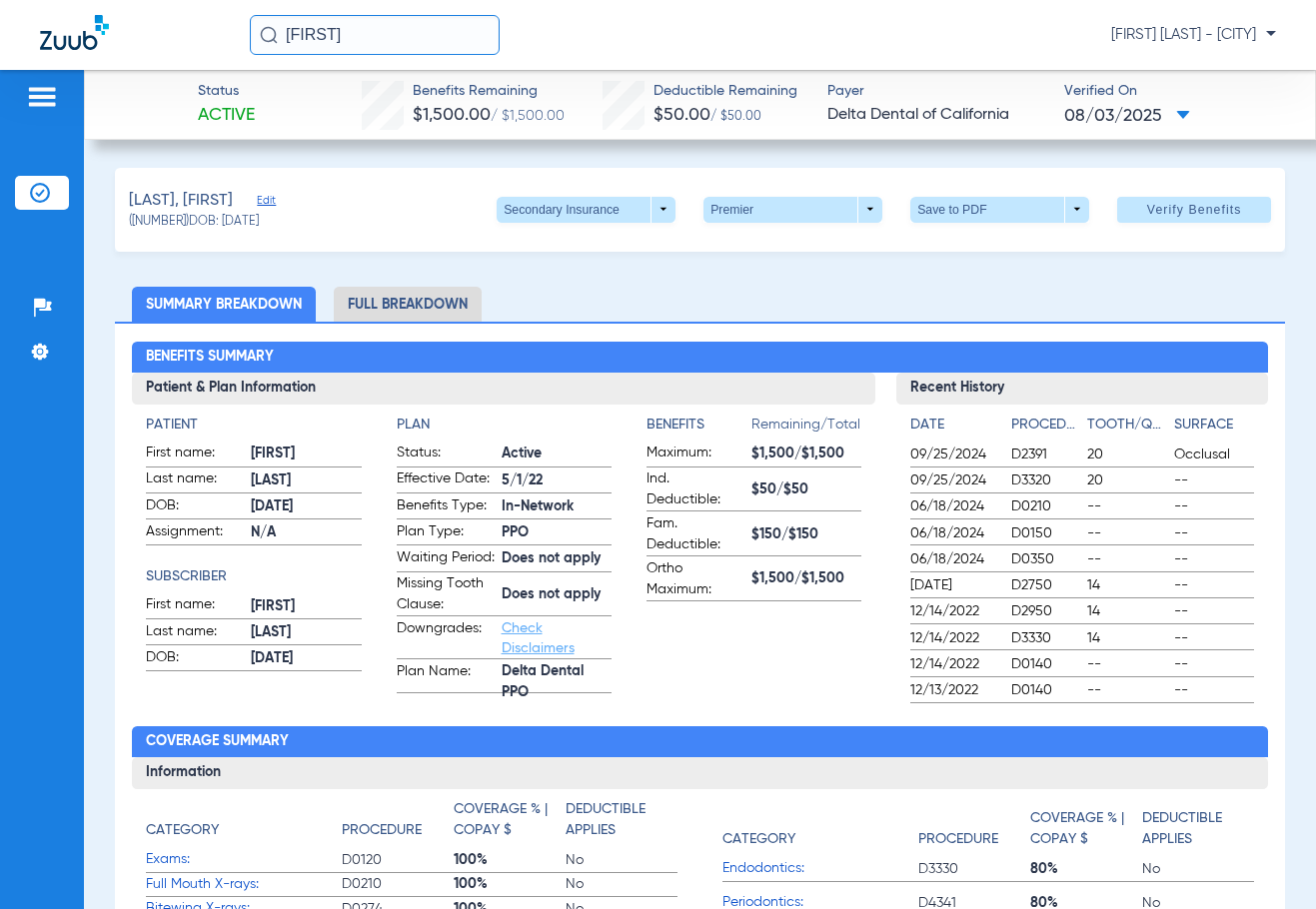 drag, startPoint x: 397, startPoint y: 35, endPoint x: 24, endPoint y: -15, distance: 376.33629 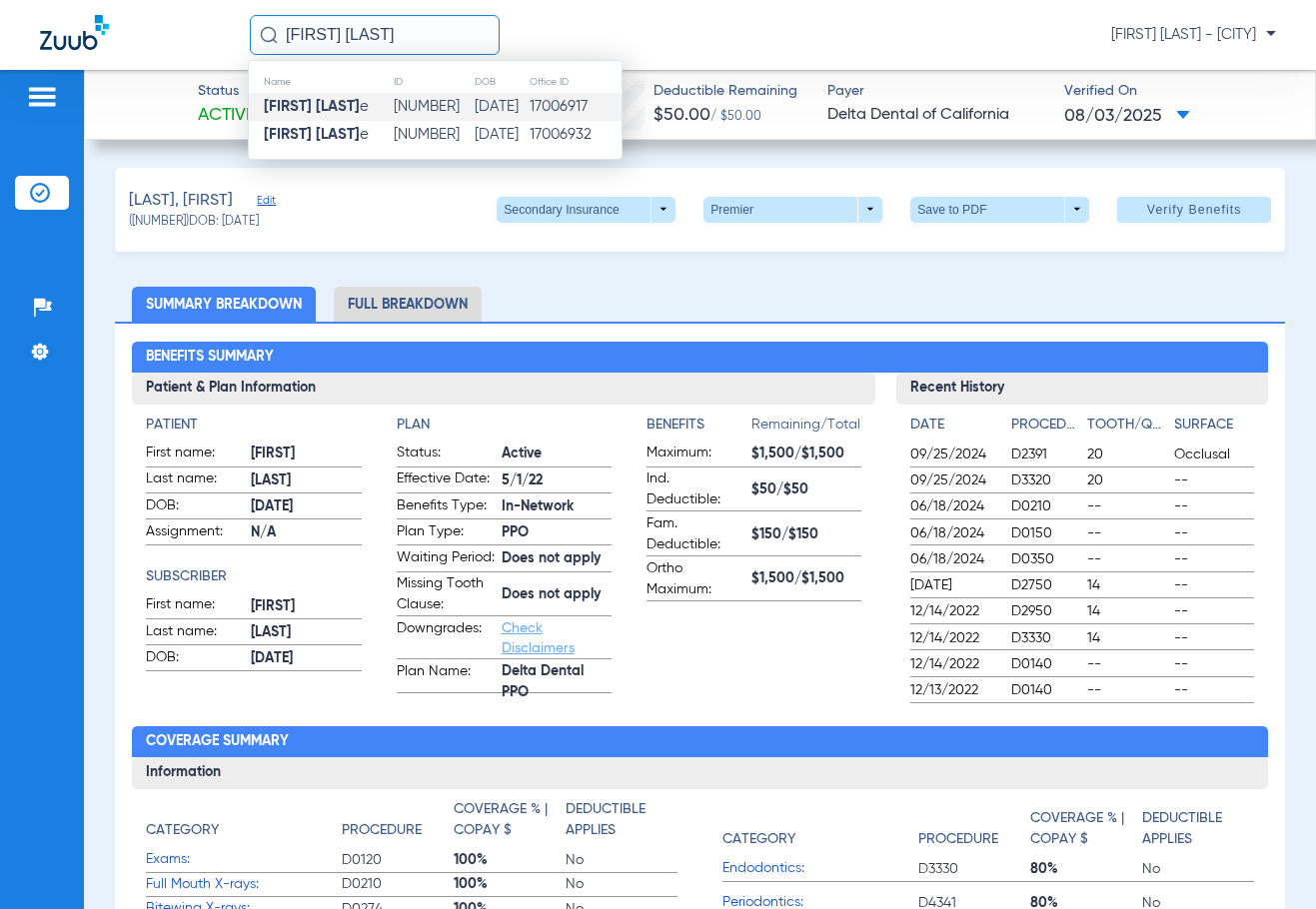 type on "[FIRST] [LAST]" 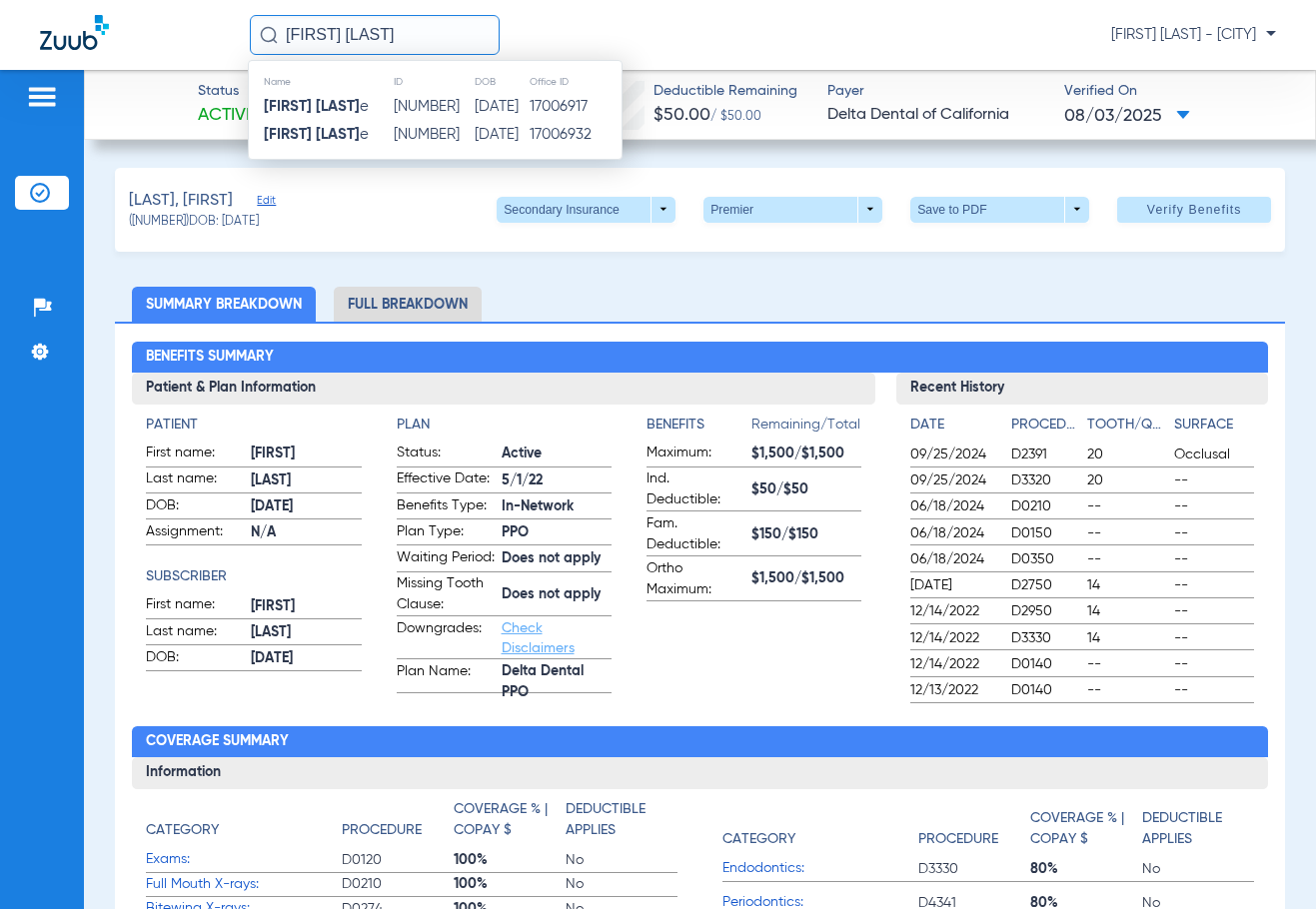 drag, startPoint x: 494, startPoint y: 119, endPoint x: 551, endPoint y: 107, distance: 58.249464 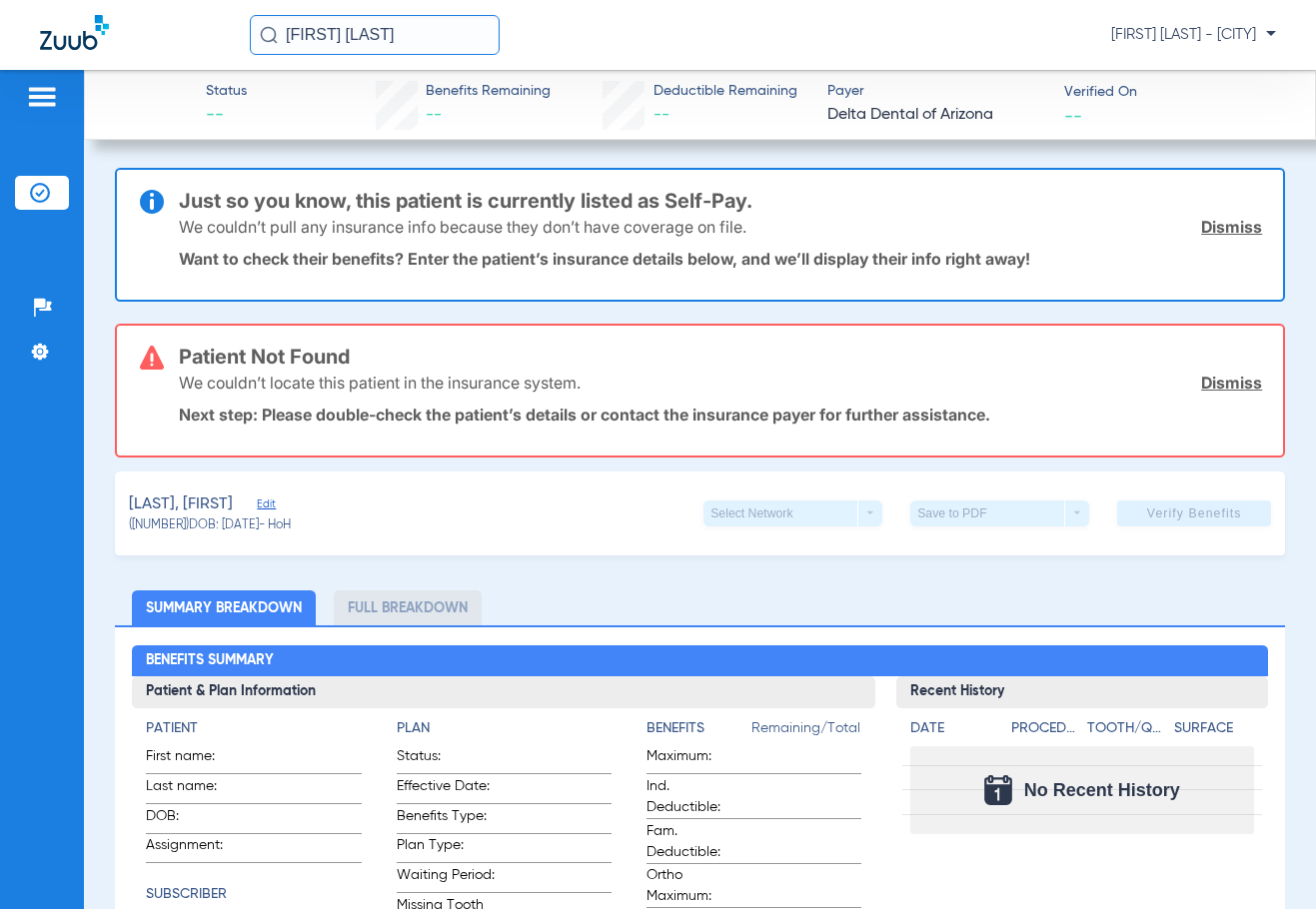click on "[FIRST] [LAST]" 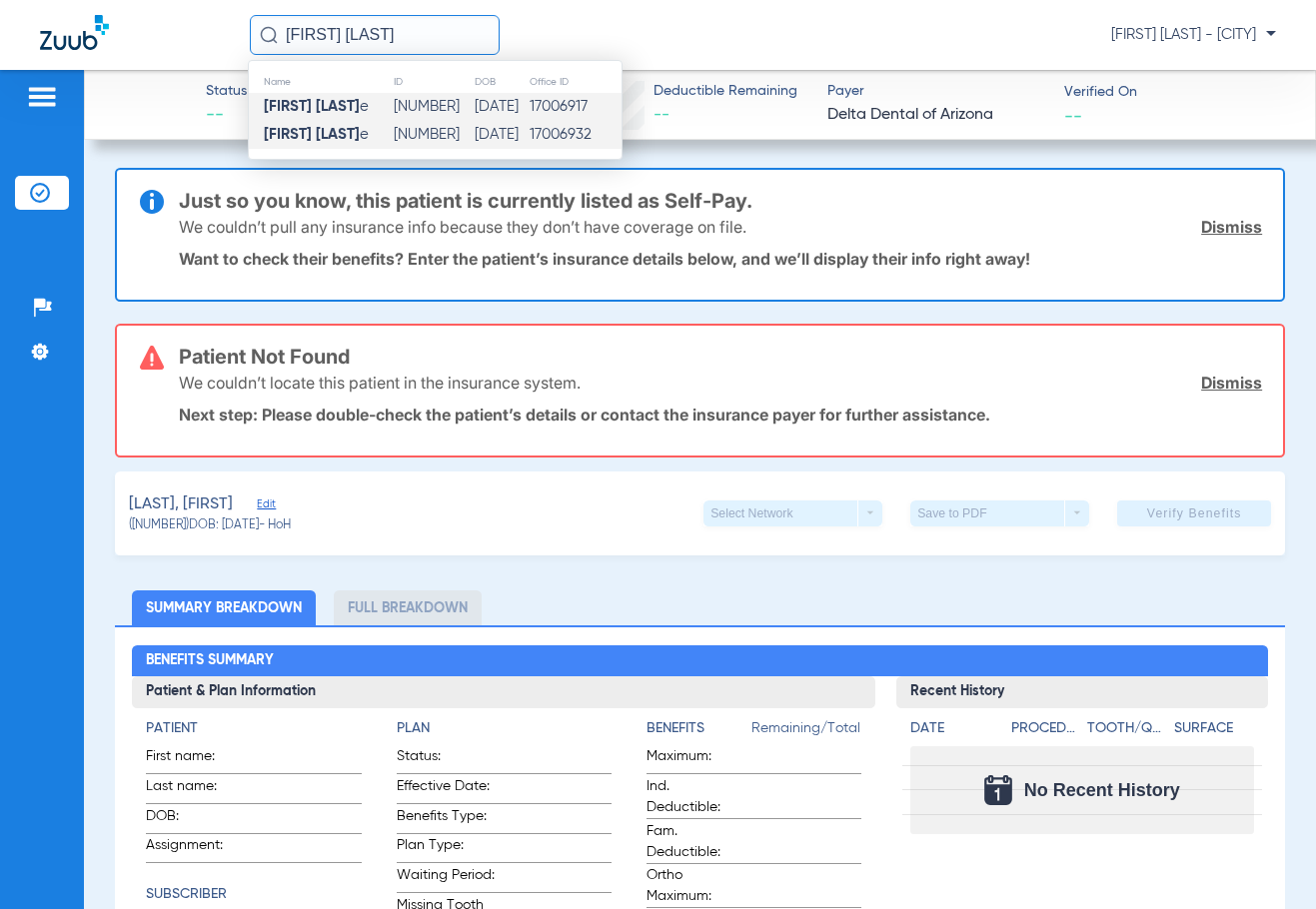 click on "[FIRST] [LAST]" 